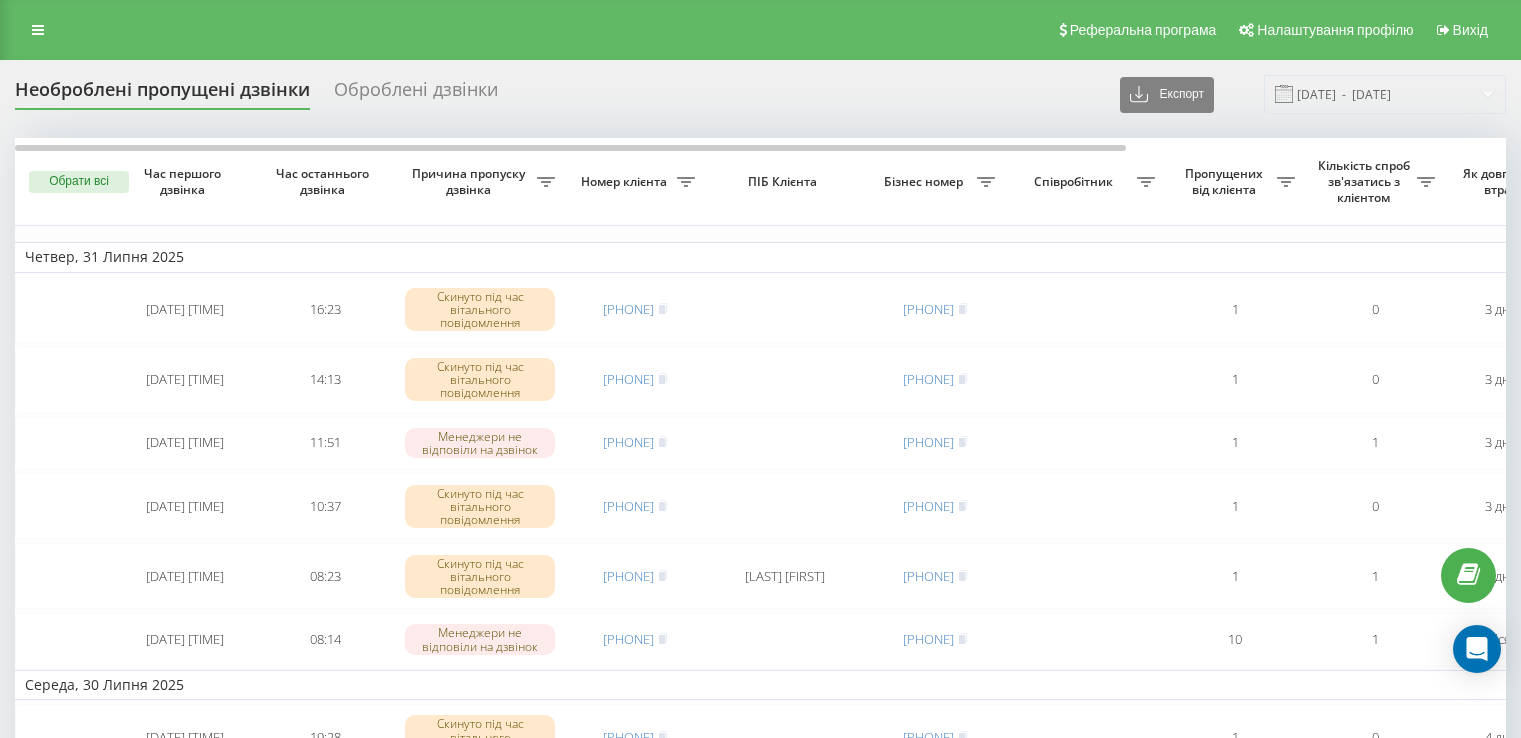 scroll, scrollTop: 0, scrollLeft: 0, axis: both 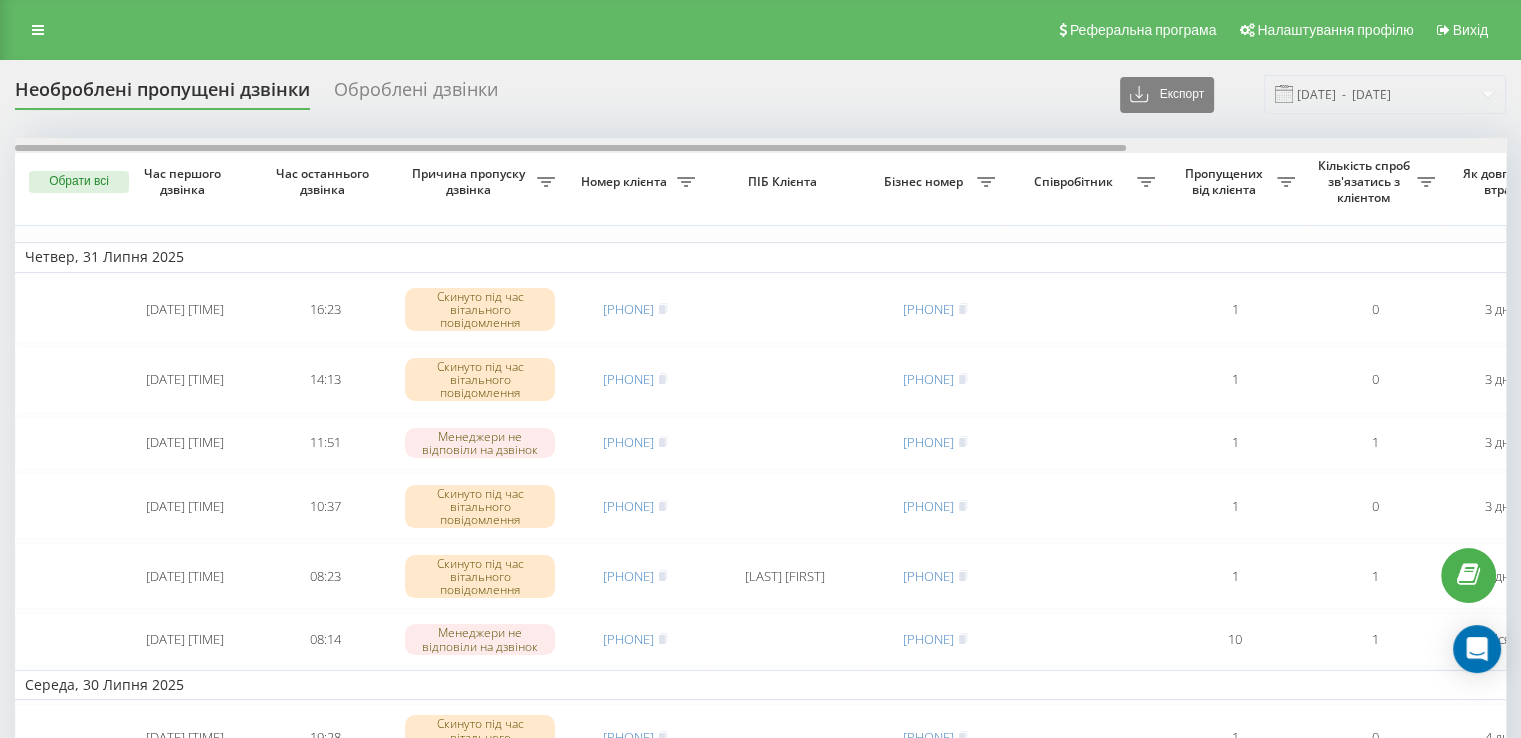 drag, startPoint x: 1077, startPoint y: 145, endPoint x: 860, endPoint y: 119, distance: 218.55205 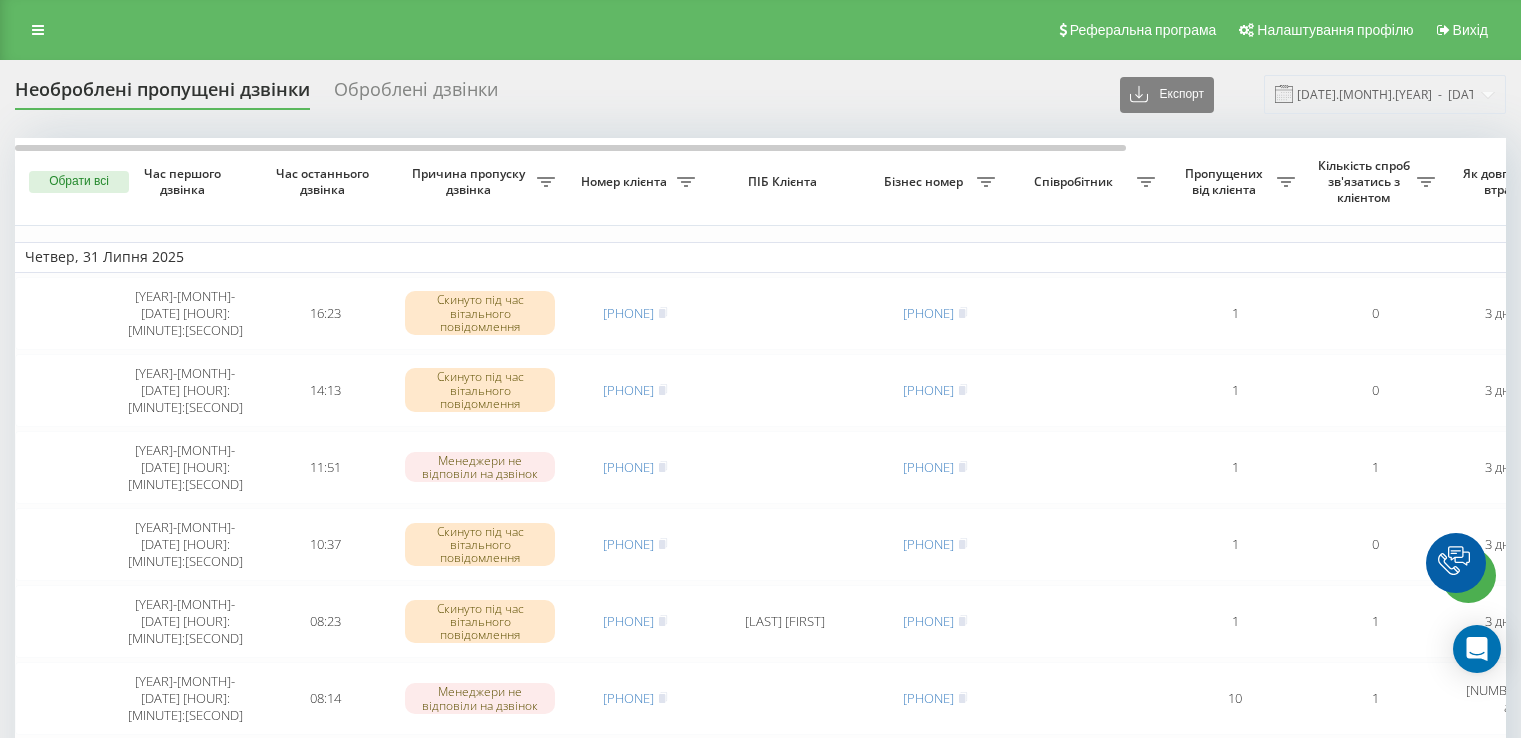scroll, scrollTop: 0, scrollLeft: 0, axis: both 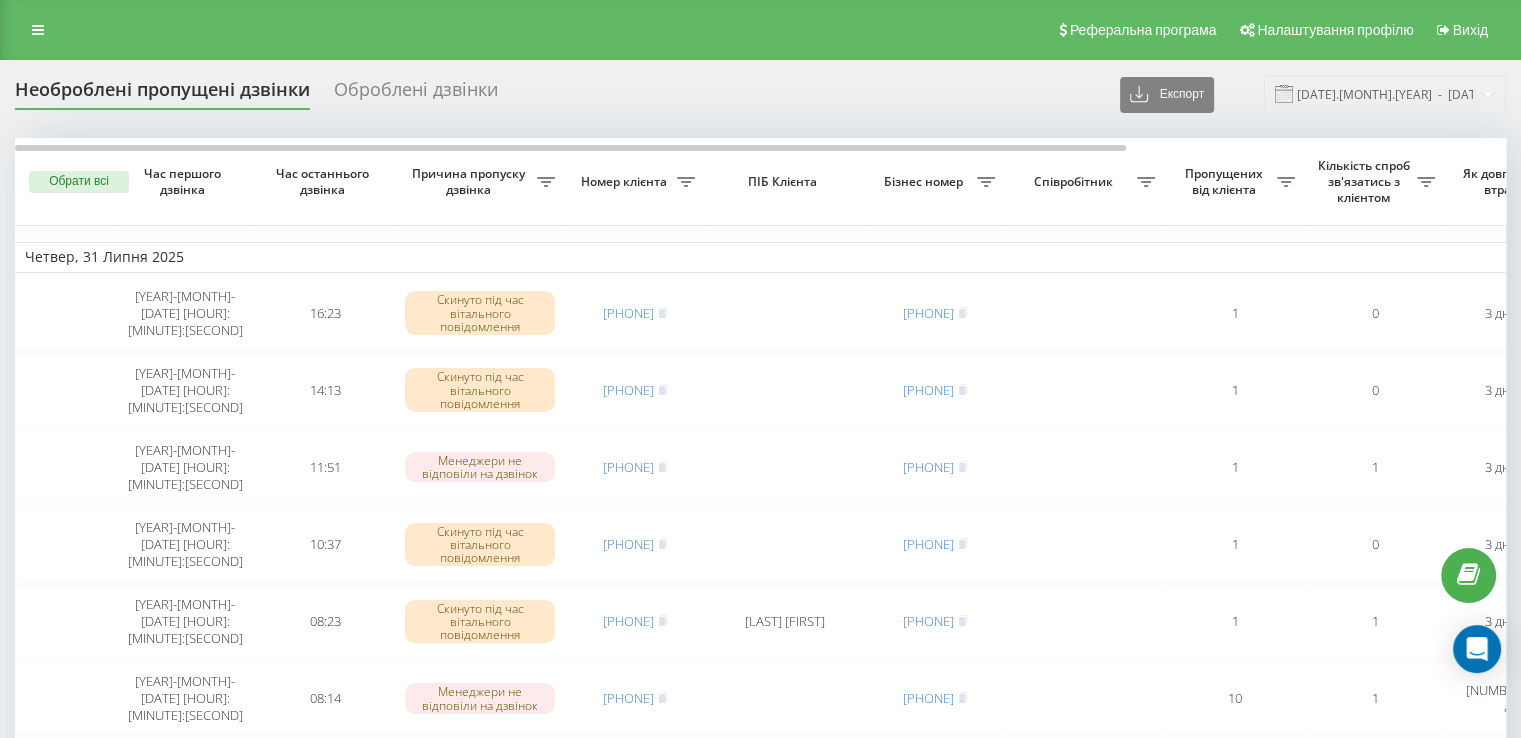 click on "Реферальна програма Налаштування профілю Вихід" at bounding box center [760, 30] 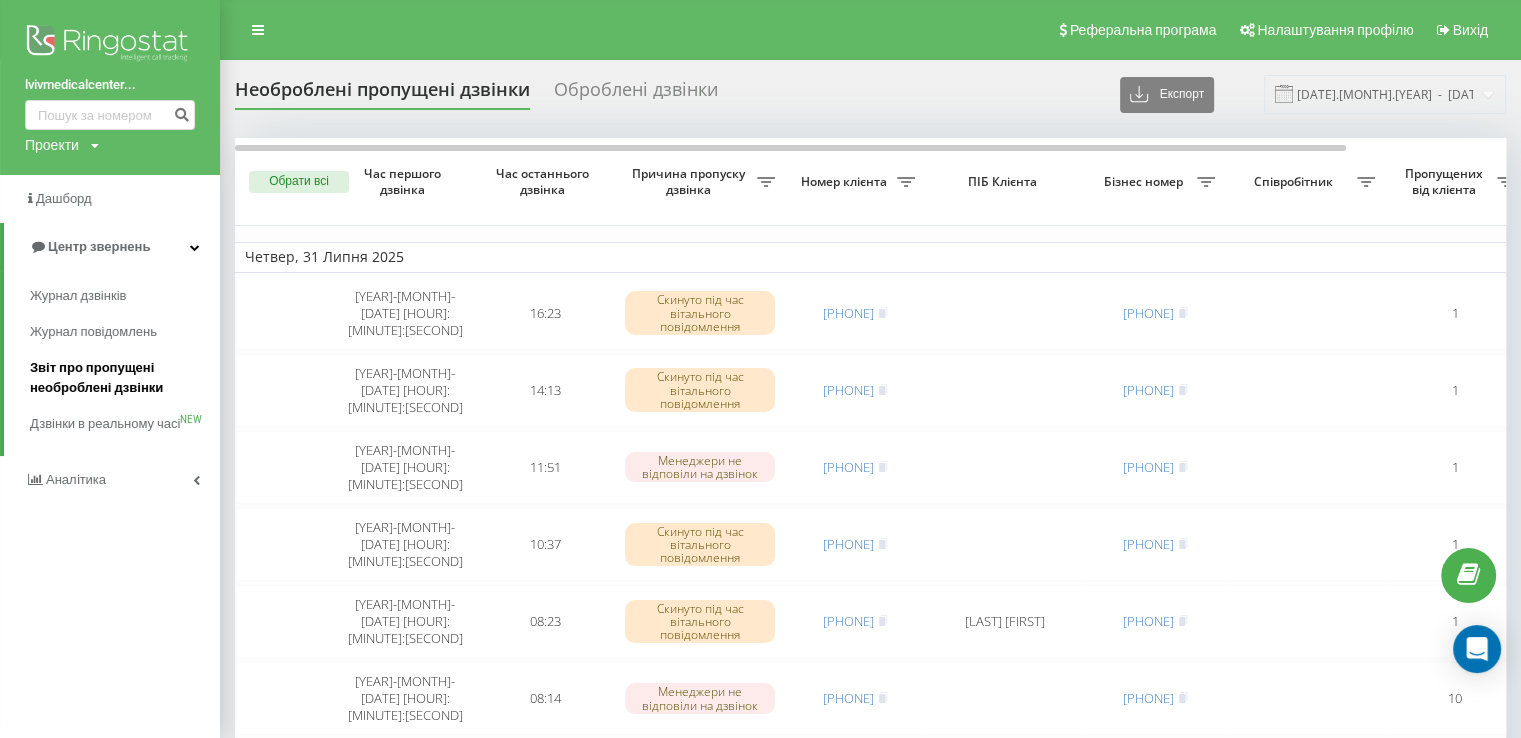 click on "Звіт про пропущені необроблені дзвінки" at bounding box center [120, 378] 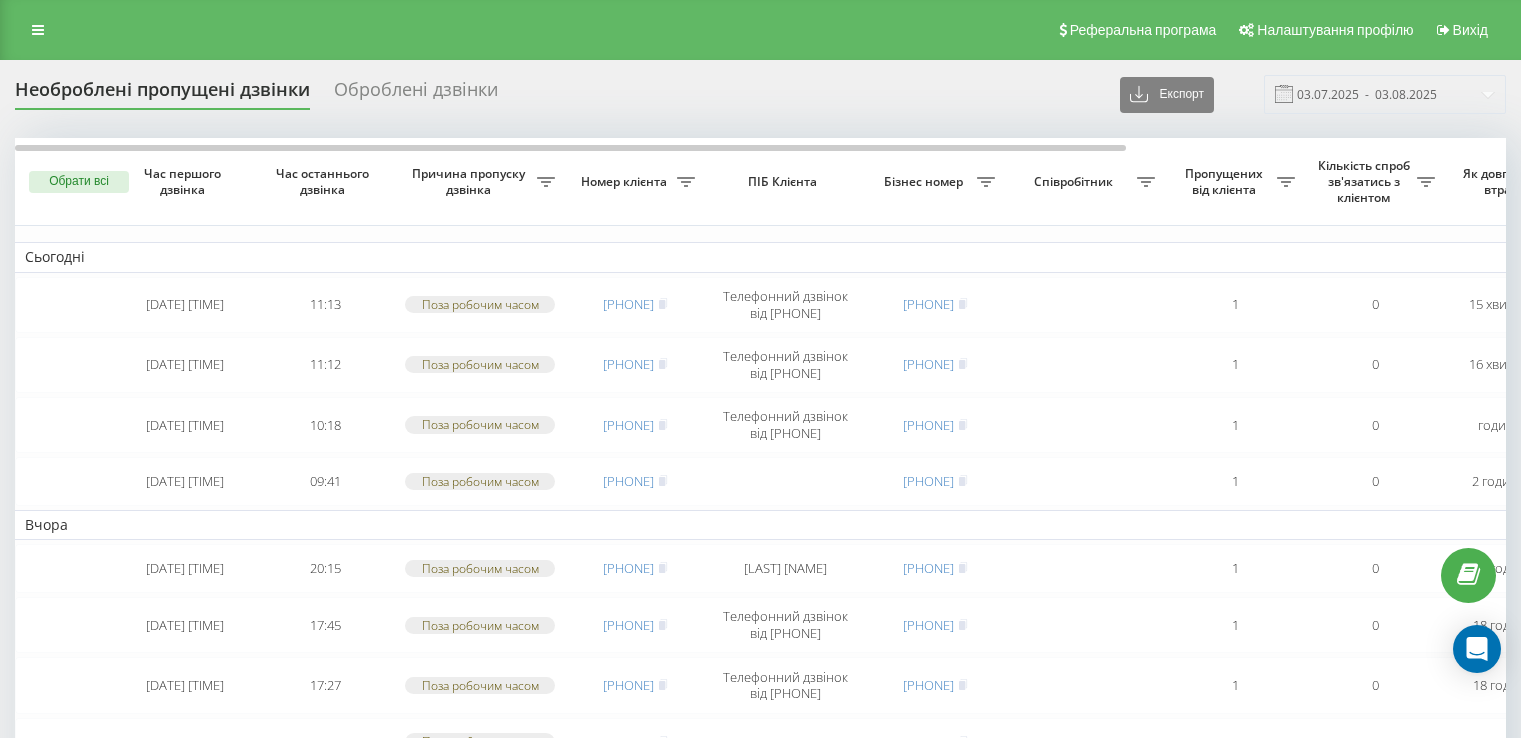 scroll, scrollTop: 0, scrollLeft: 0, axis: both 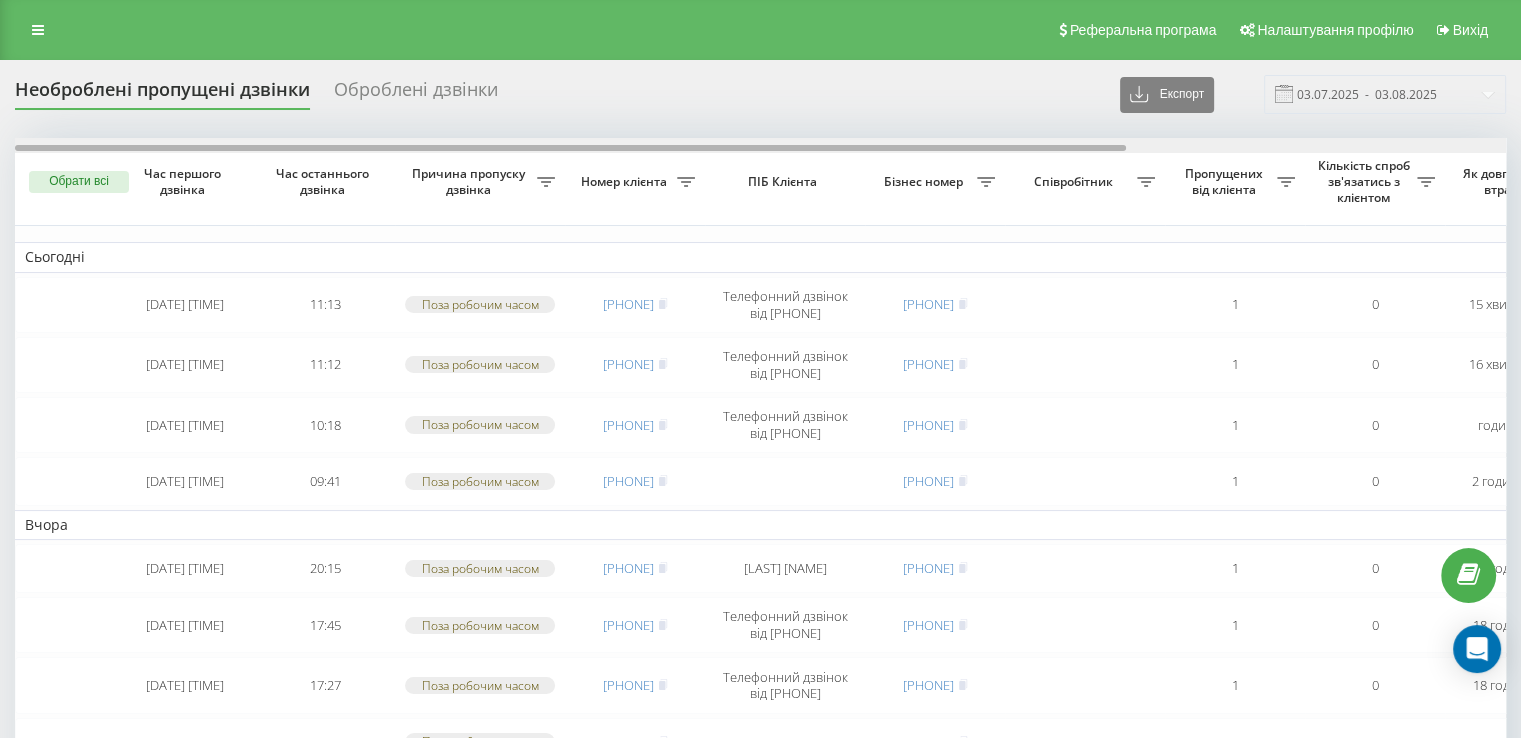 drag, startPoint x: 393, startPoint y: 145, endPoint x: 248, endPoint y: 121, distance: 146.9728 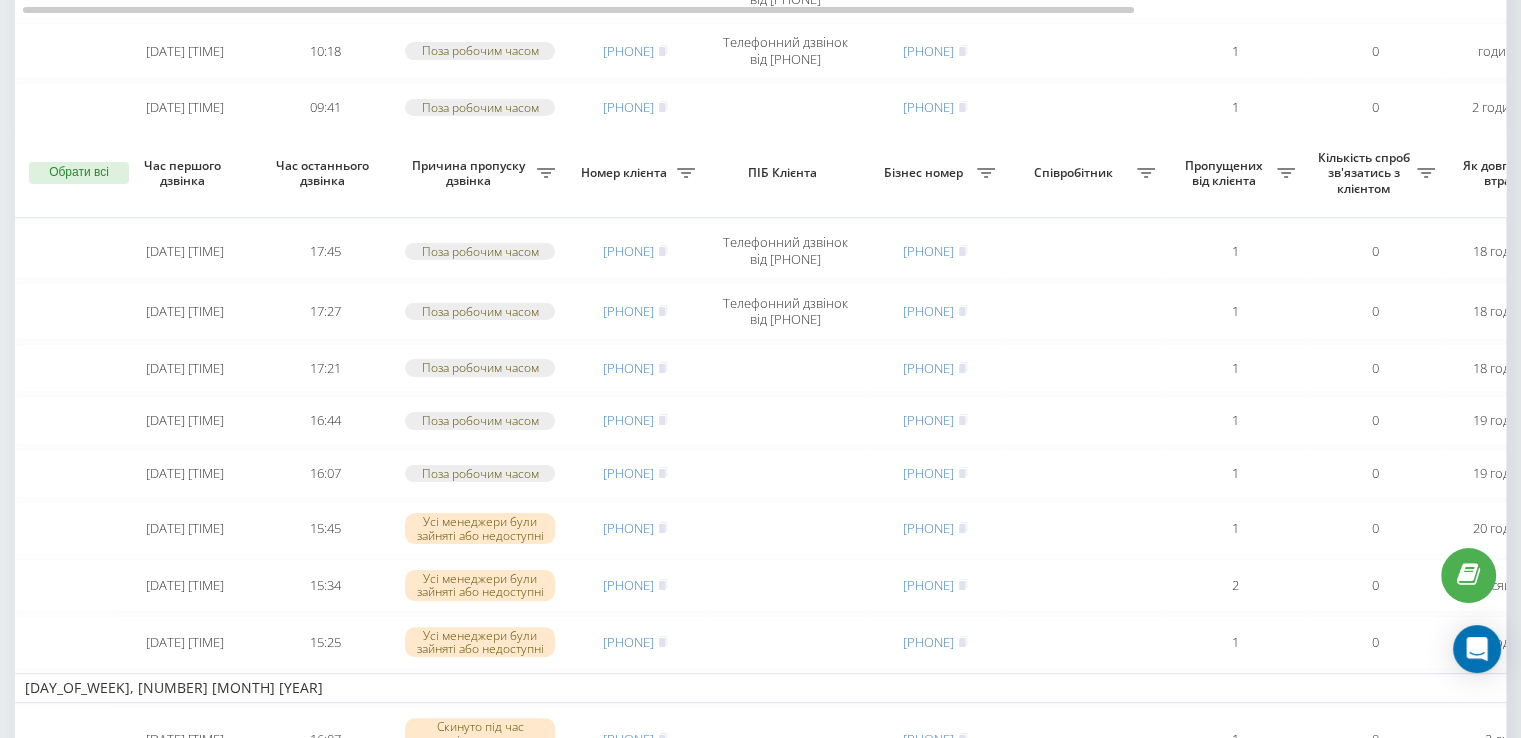 scroll, scrollTop: 500, scrollLeft: 0, axis: vertical 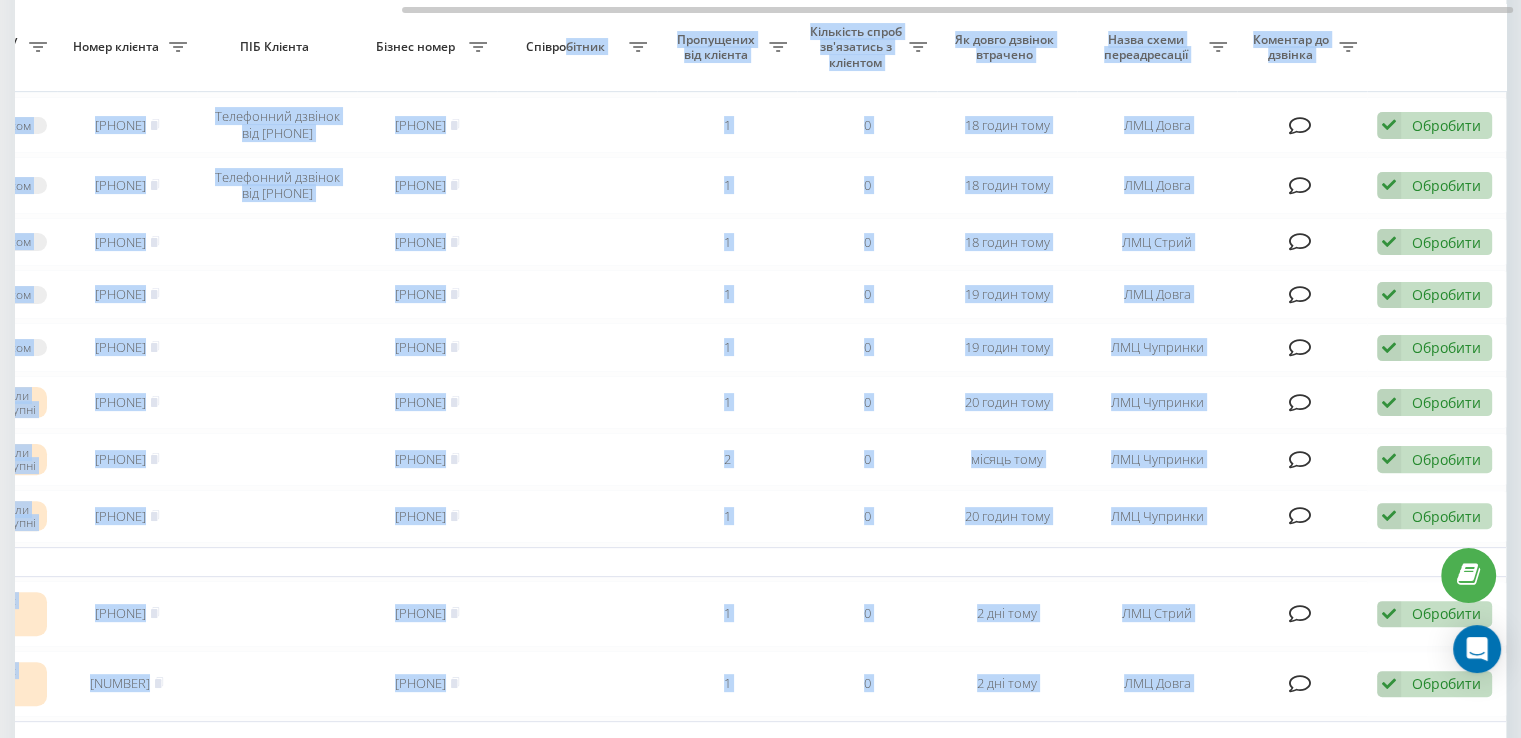 drag, startPoint x: 264, startPoint y: 5, endPoint x: 564, endPoint y: 32, distance: 301.21255 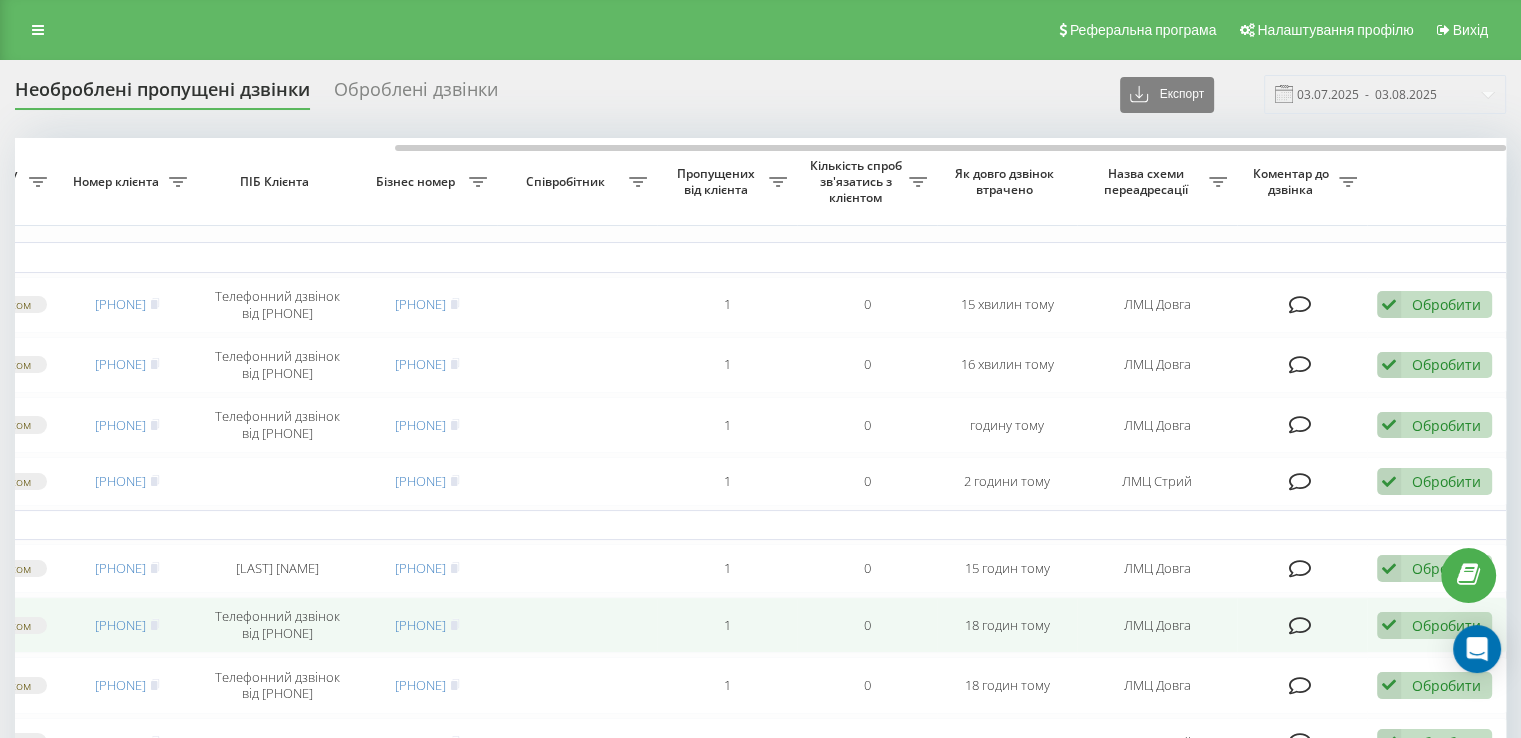 scroll, scrollTop: 0, scrollLeft: 0, axis: both 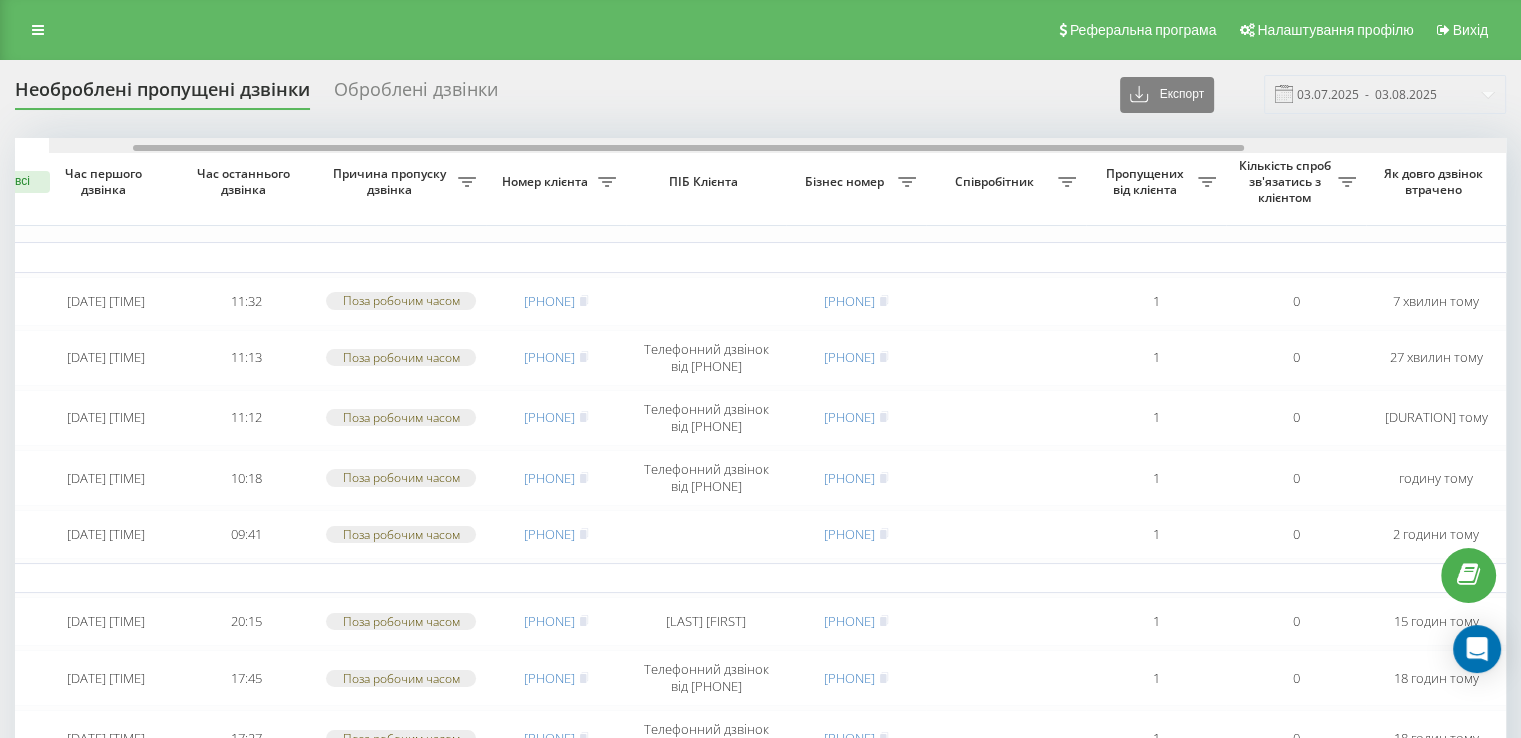 drag, startPoint x: 229, startPoint y: 149, endPoint x: 275, endPoint y: 113, distance: 58.412327 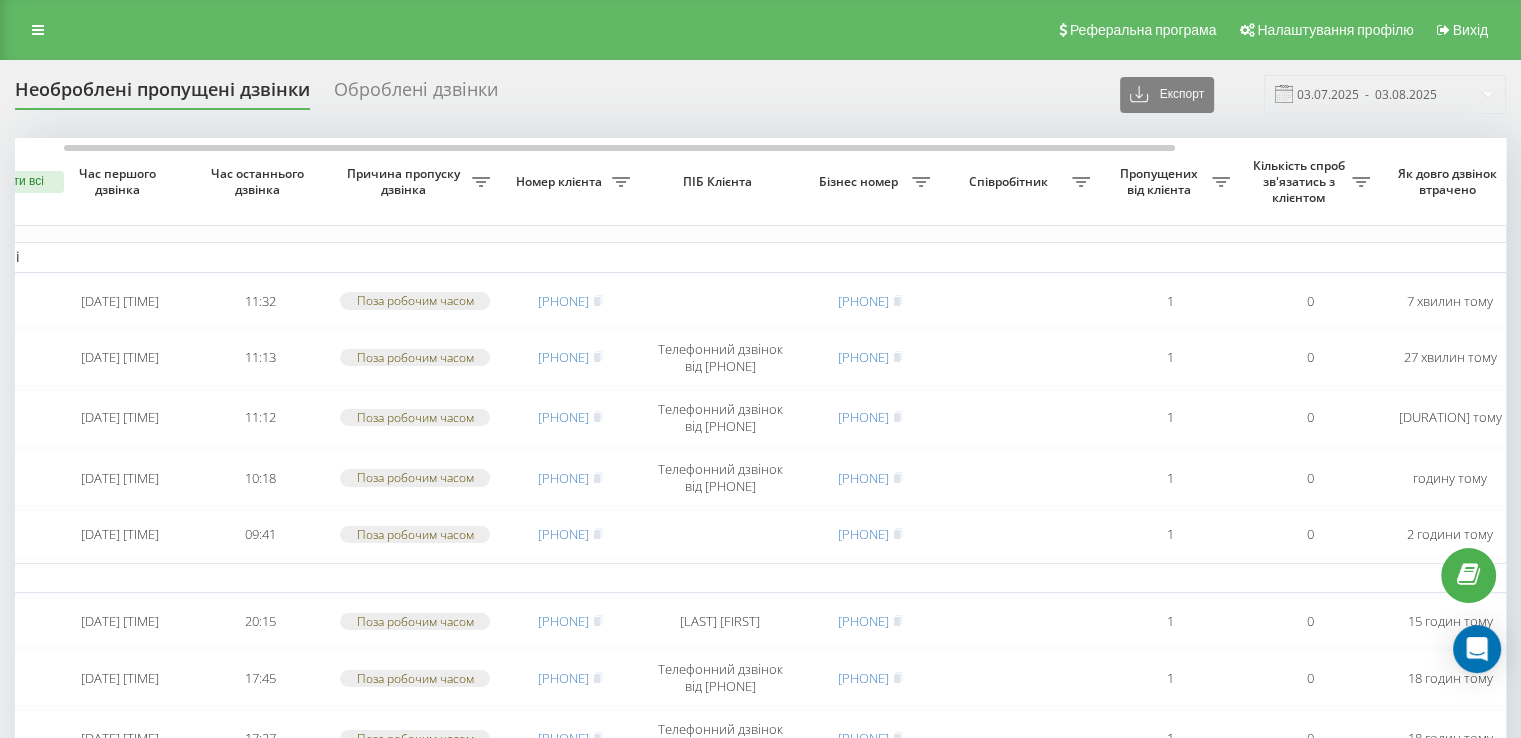 scroll, scrollTop: 0, scrollLeft: 0, axis: both 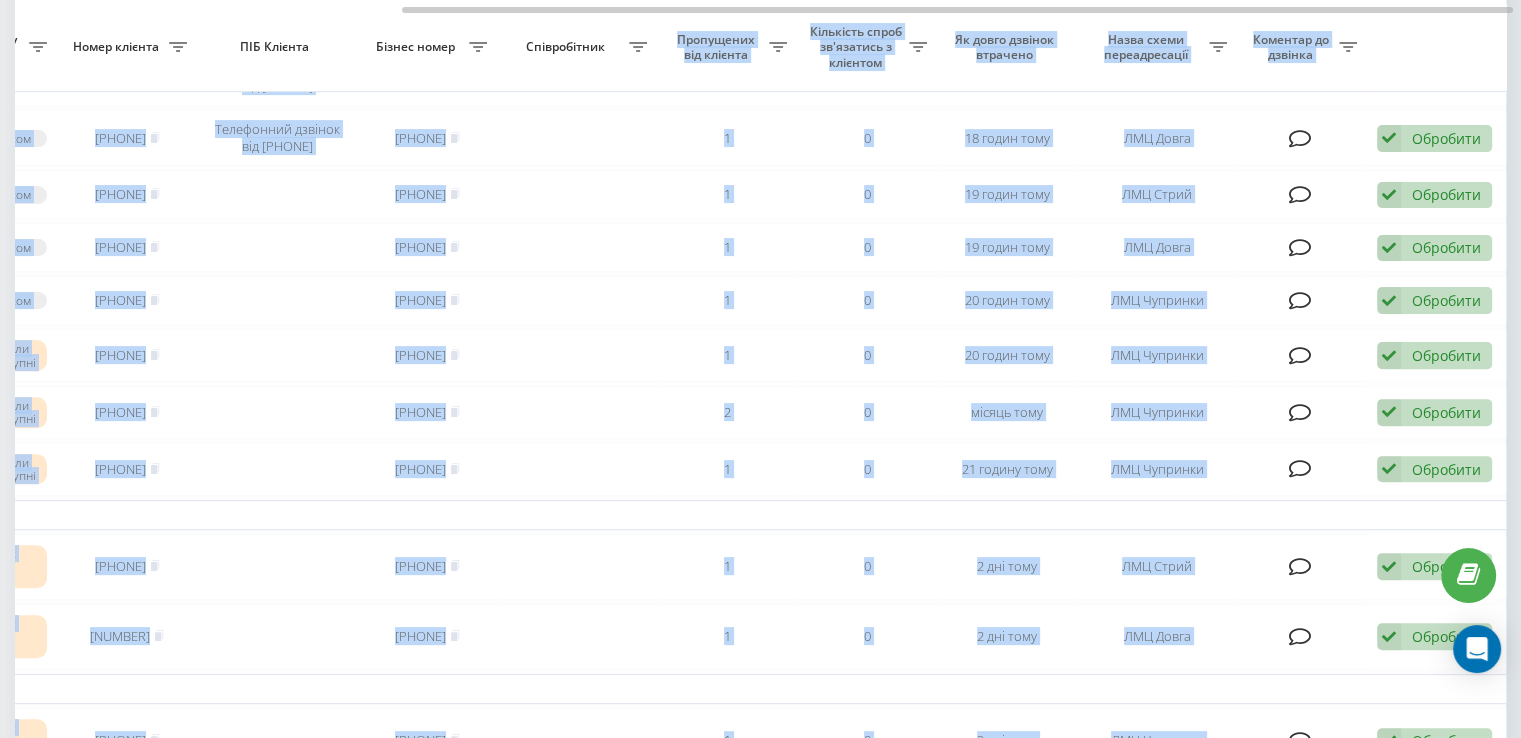 drag, startPoint x: 420, startPoint y: 9, endPoint x: 638, endPoint y: 41, distance: 220.3361 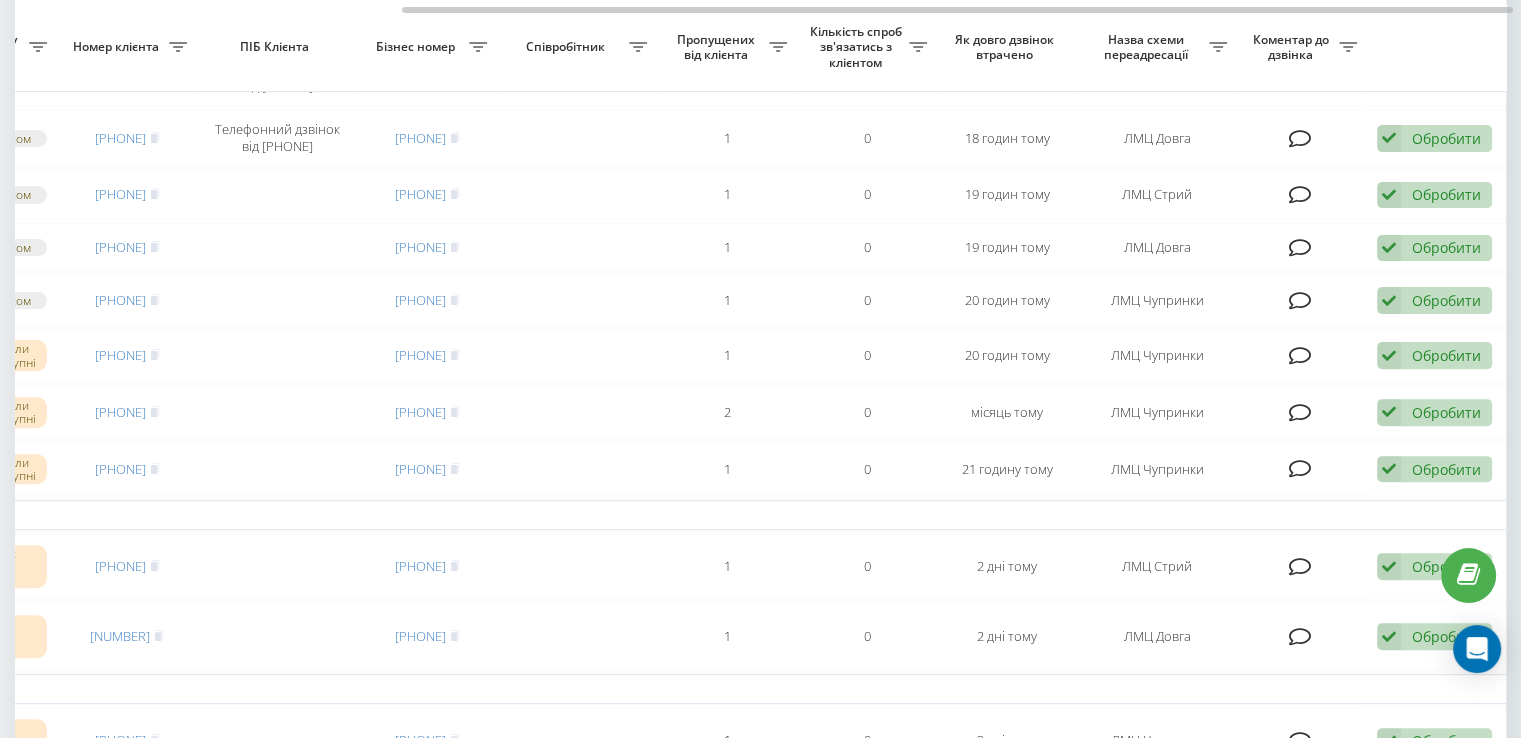 click on "Співробітник" at bounding box center [577, 48] 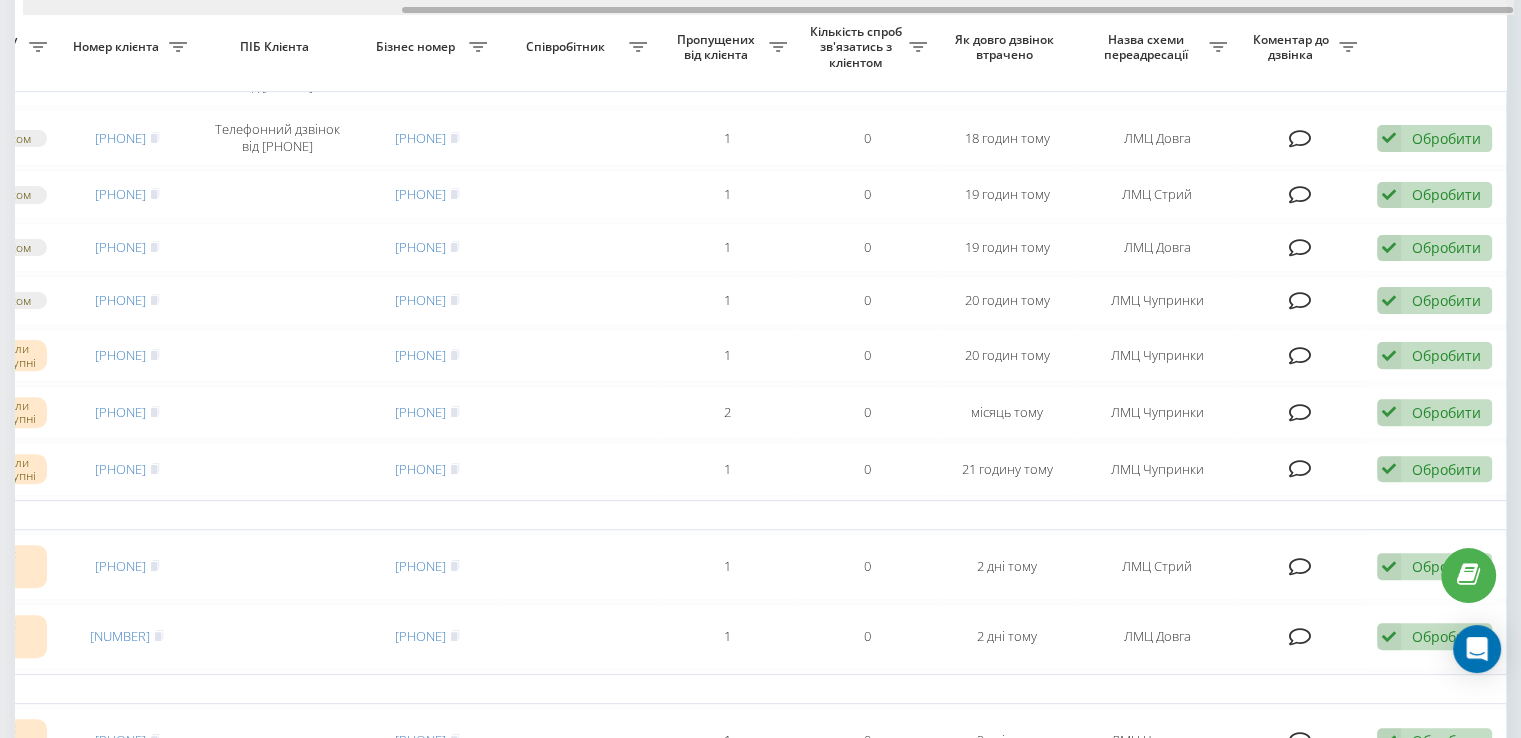 drag, startPoint x: 652, startPoint y: 11, endPoint x: 672, endPoint y: 13, distance: 20.09975 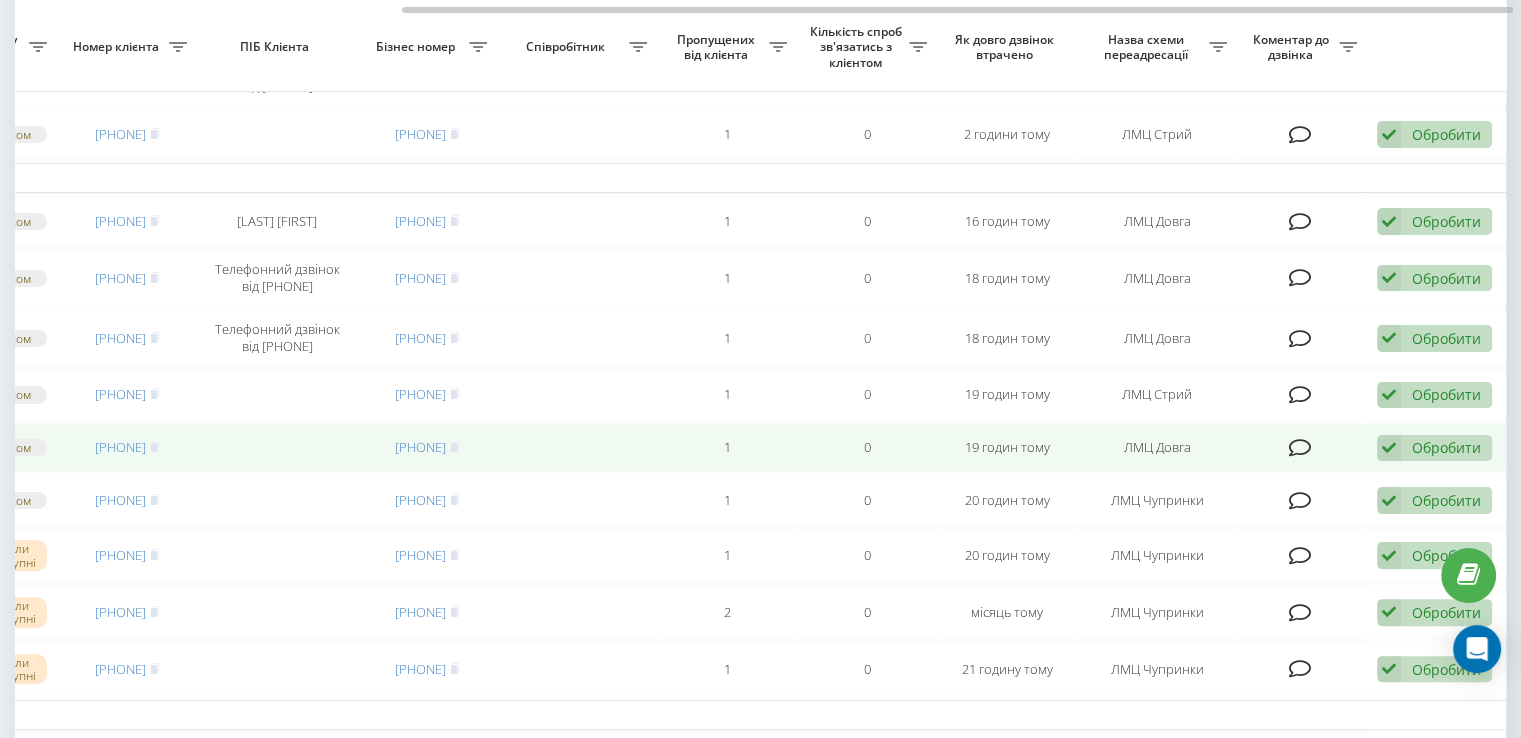 scroll, scrollTop: 400, scrollLeft: 0, axis: vertical 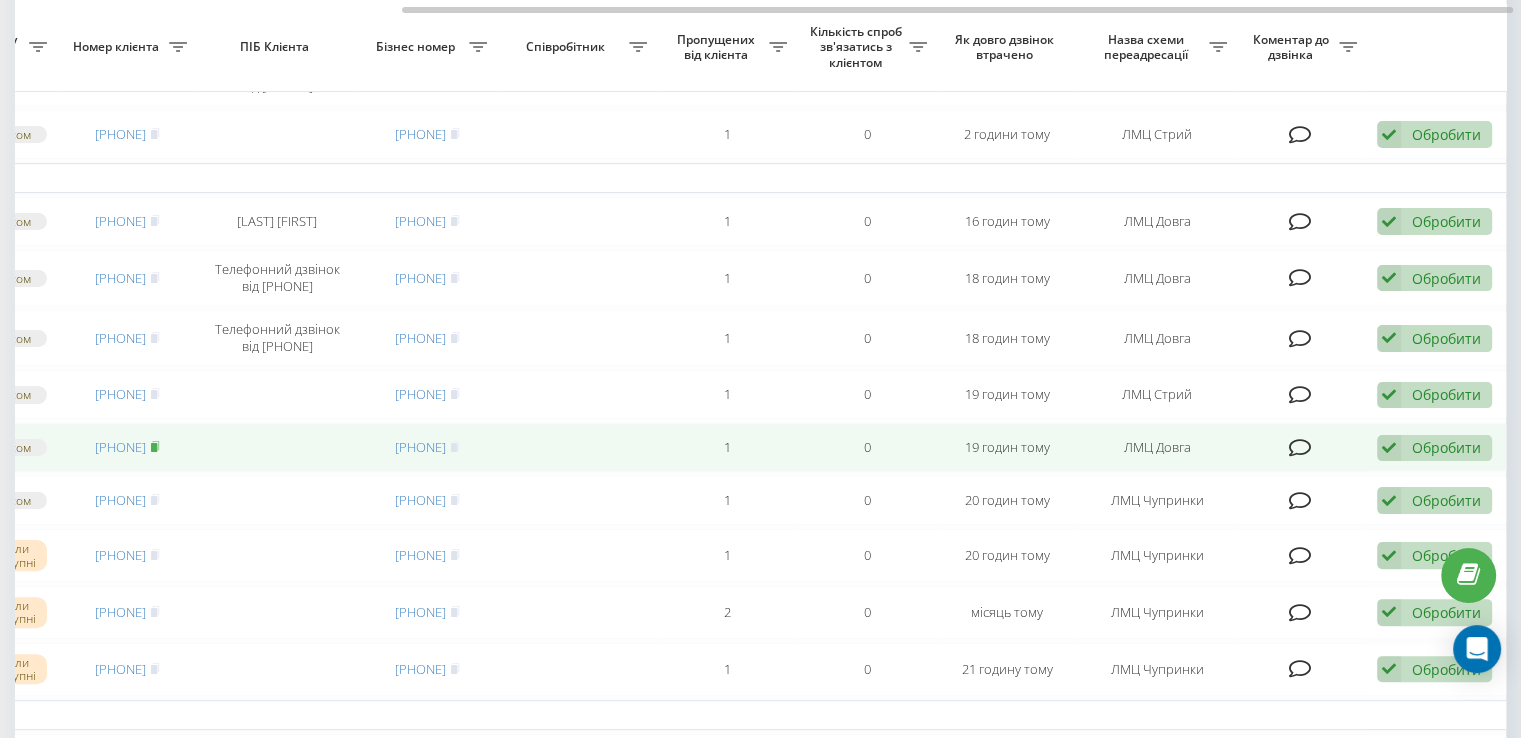 click 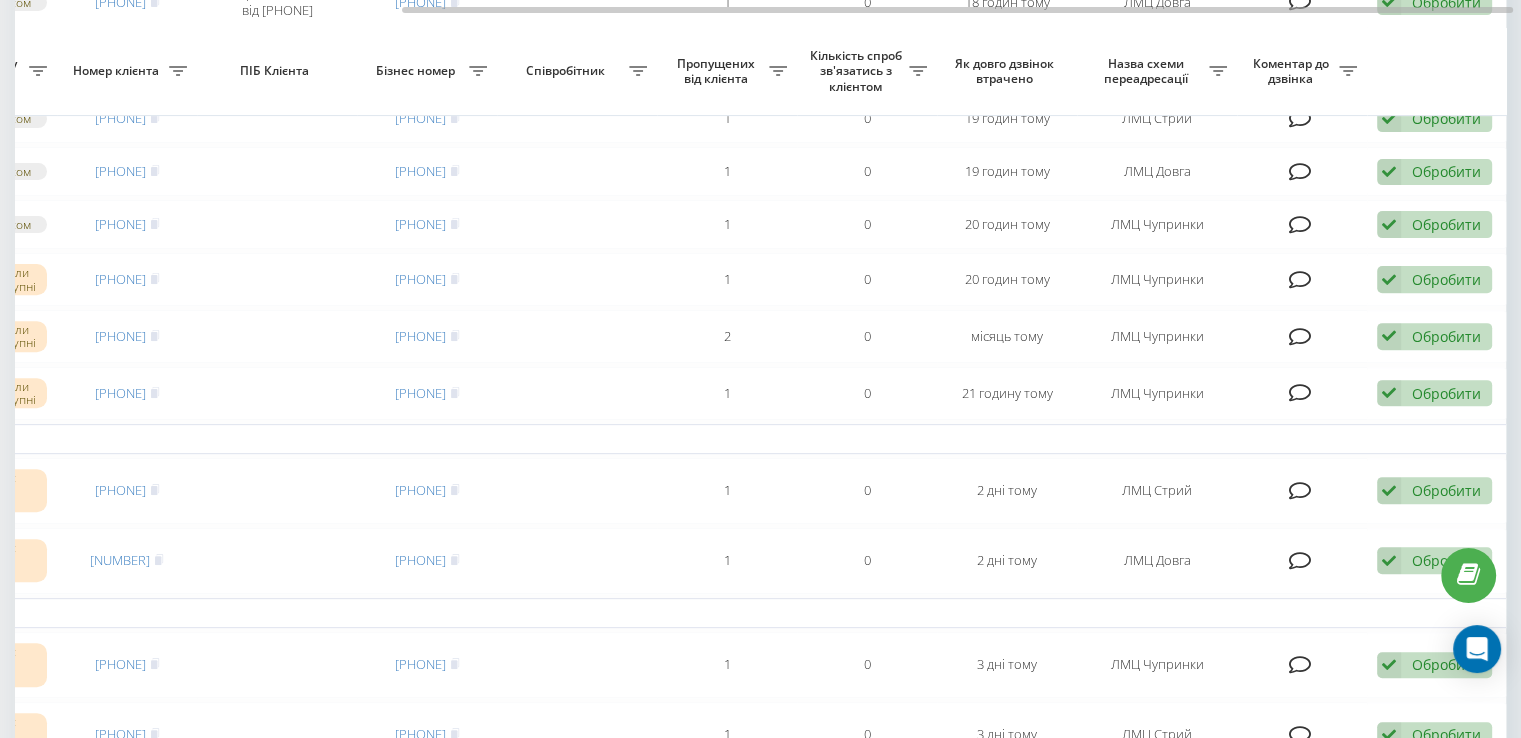 scroll, scrollTop: 700, scrollLeft: 0, axis: vertical 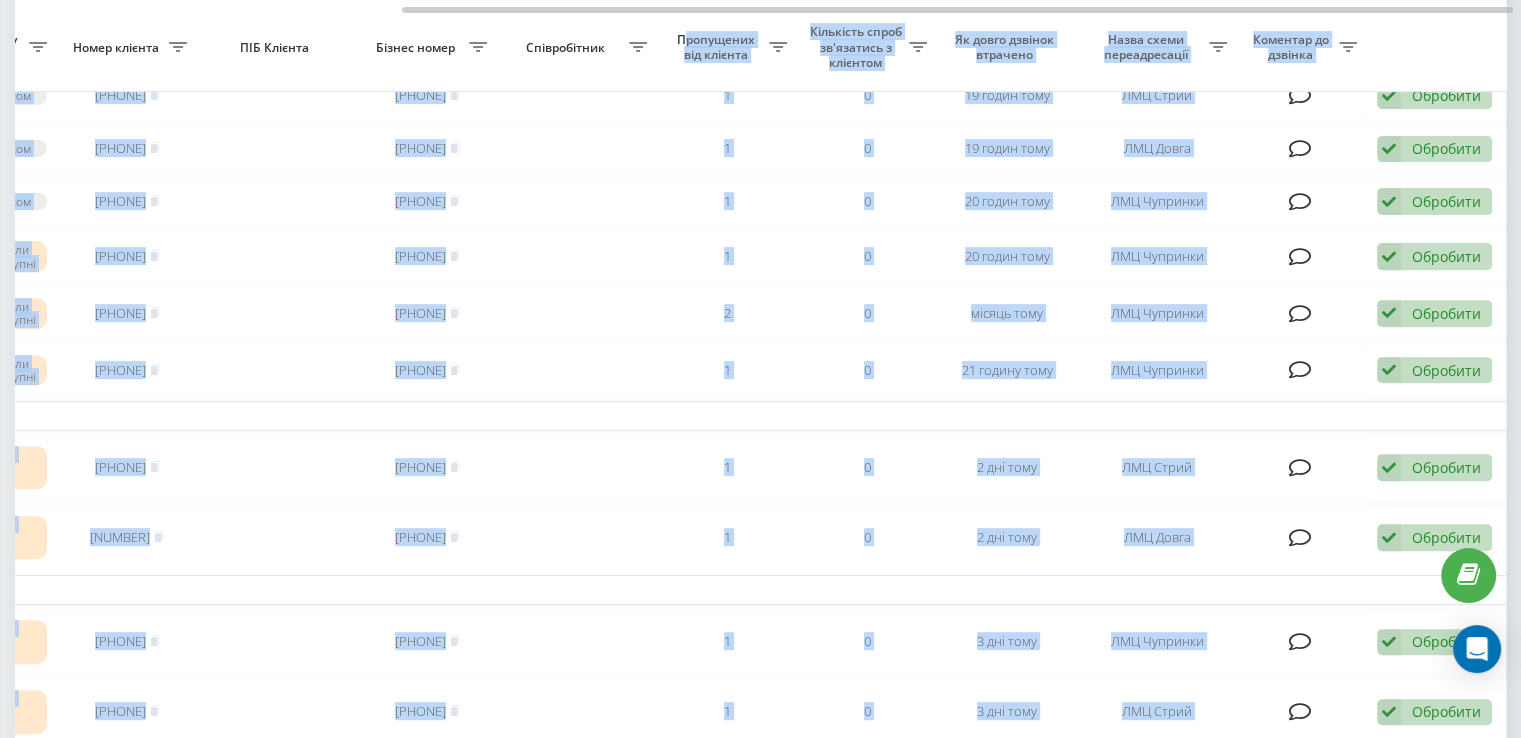 drag, startPoint x: 872, startPoint y: 13, endPoint x: 685, endPoint y: 20, distance: 187.13097 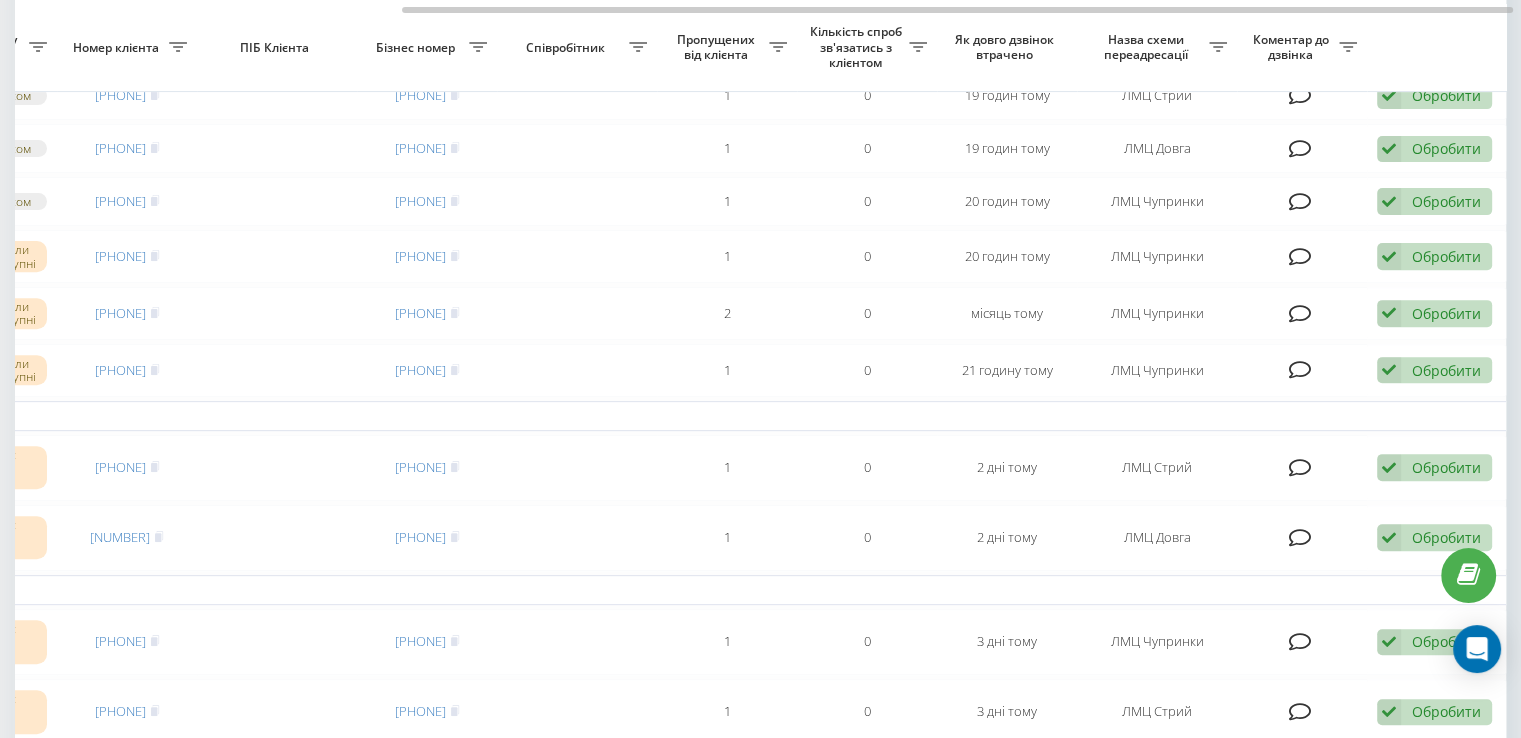 click on "Пропущених від клієнта" at bounding box center [727, 48] 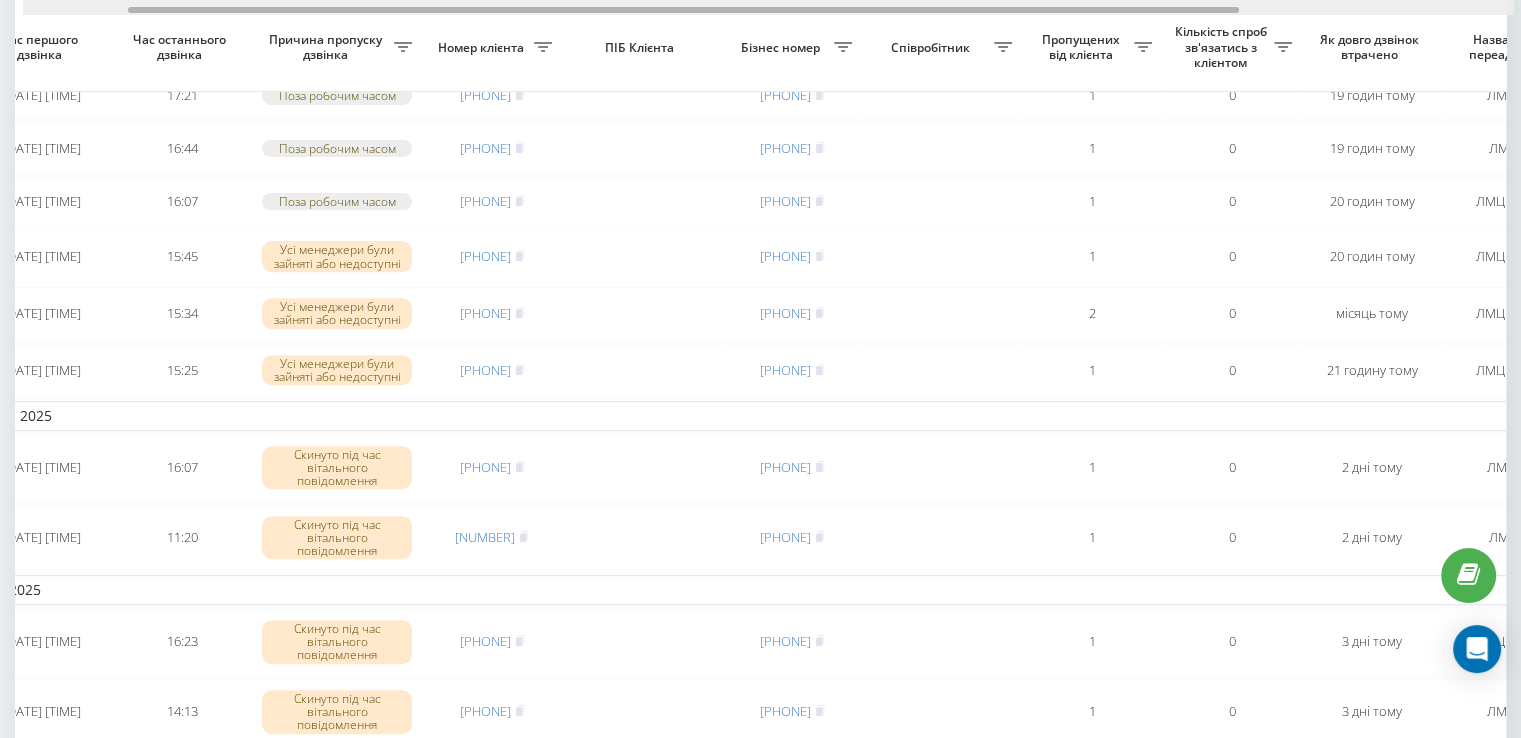 scroll, scrollTop: 0, scrollLeft: 139, axis: horizontal 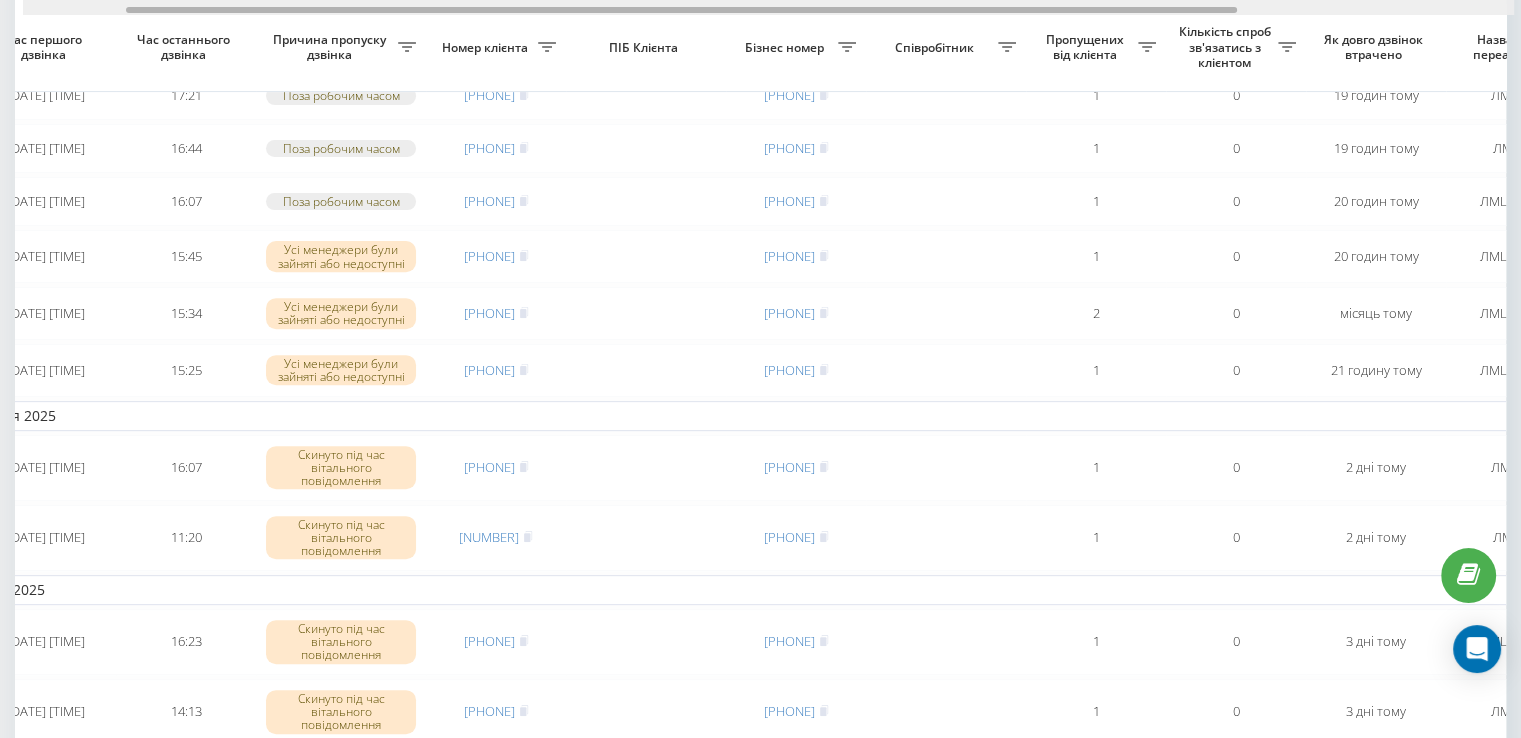 drag, startPoint x: 664, startPoint y: 9, endPoint x: 388, endPoint y: 5, distance: 276.029 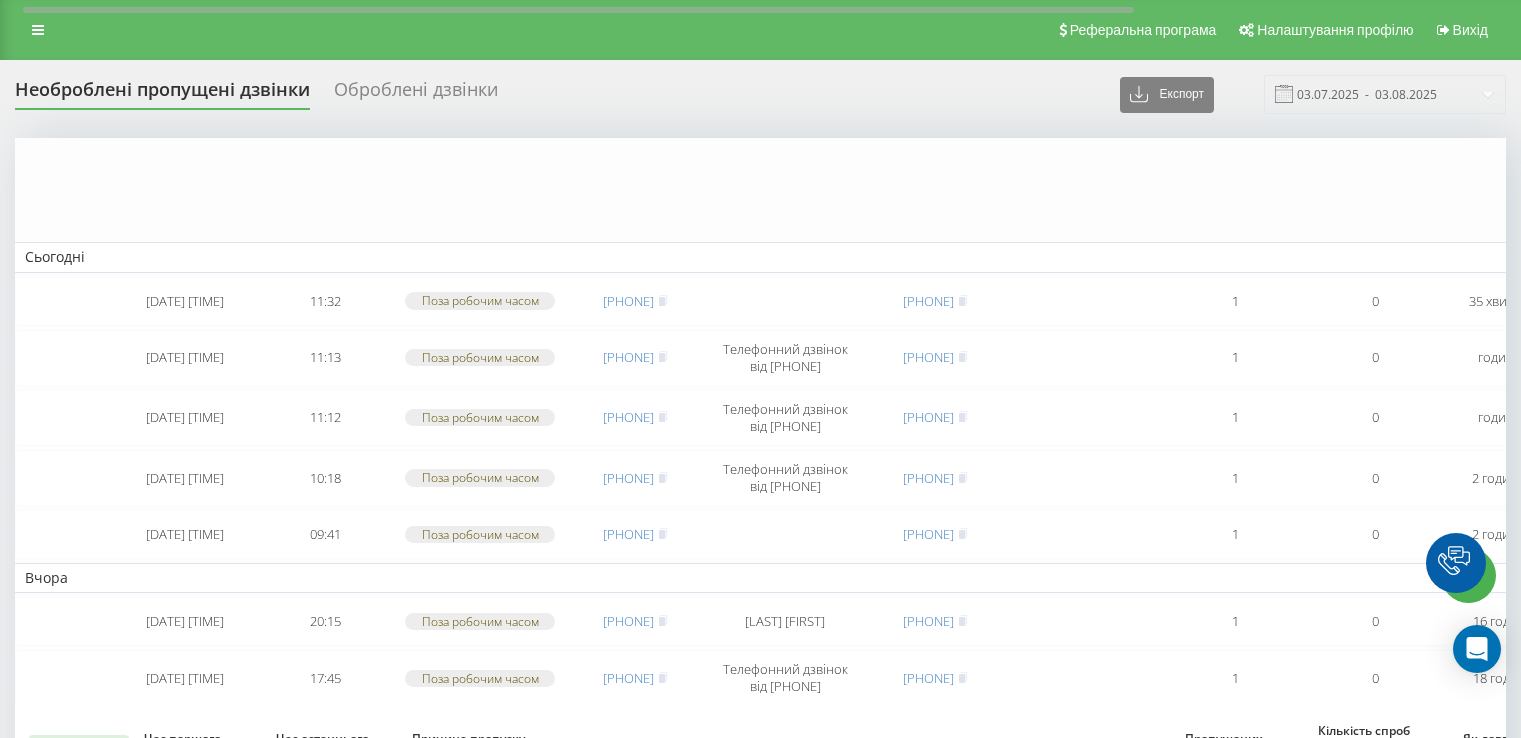 scroll, scrollTop: 699, scrollLeft: 0, axis: vertical 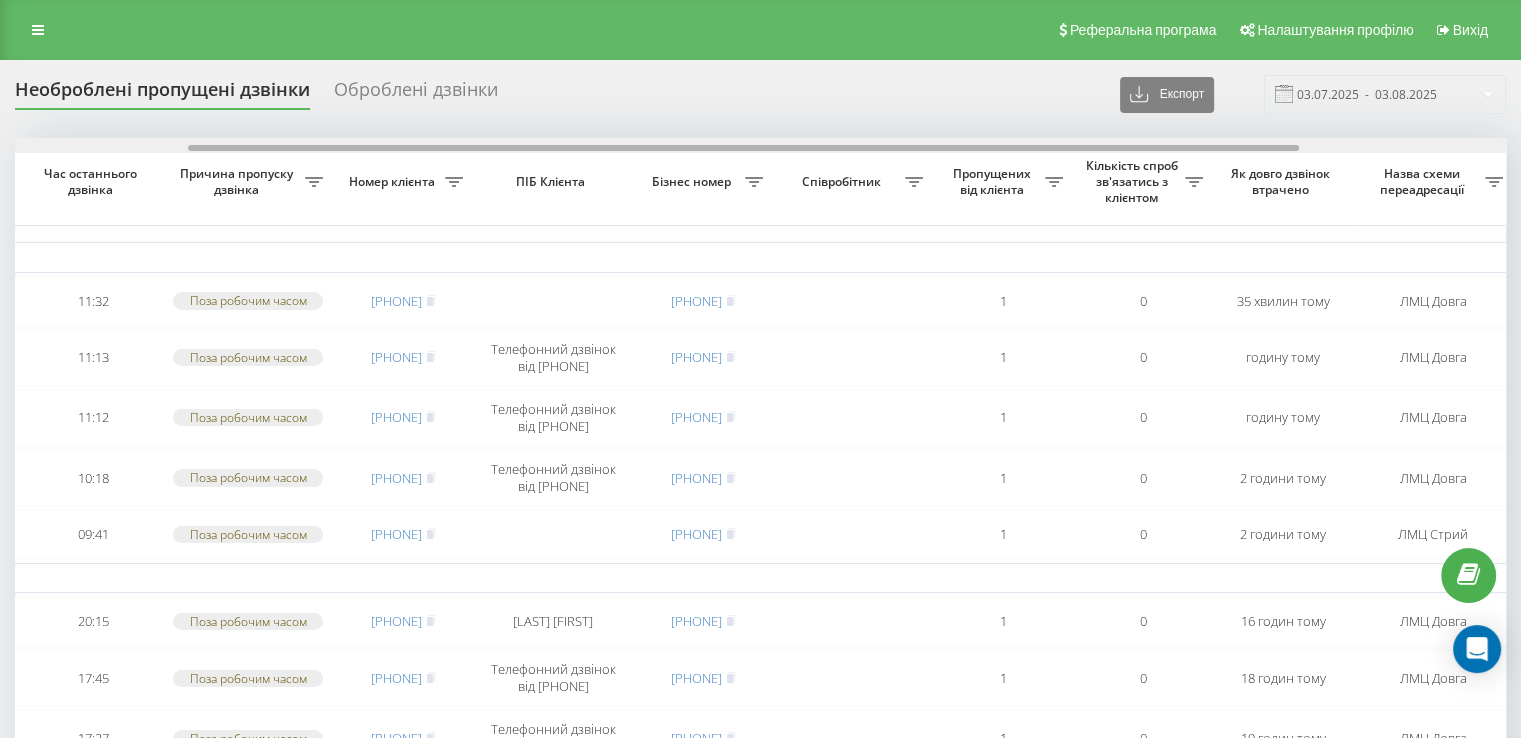 drag, startPoint x: 296, startPoint y: 148, endPoint x: 469, endPoint y: 156, distance: 173.18488 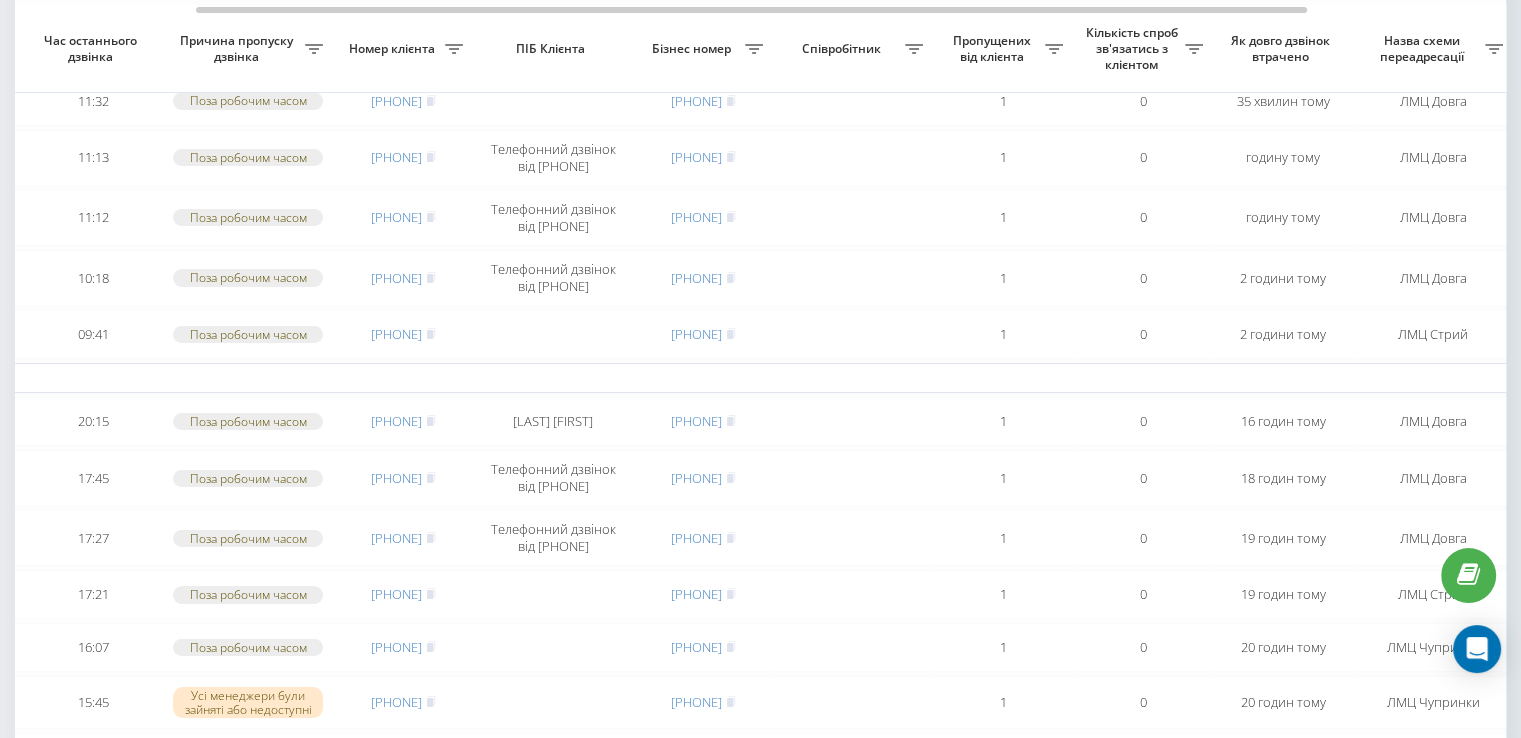 scroll, scrollTop: 300, scrollLeft: 0, axis: vertical 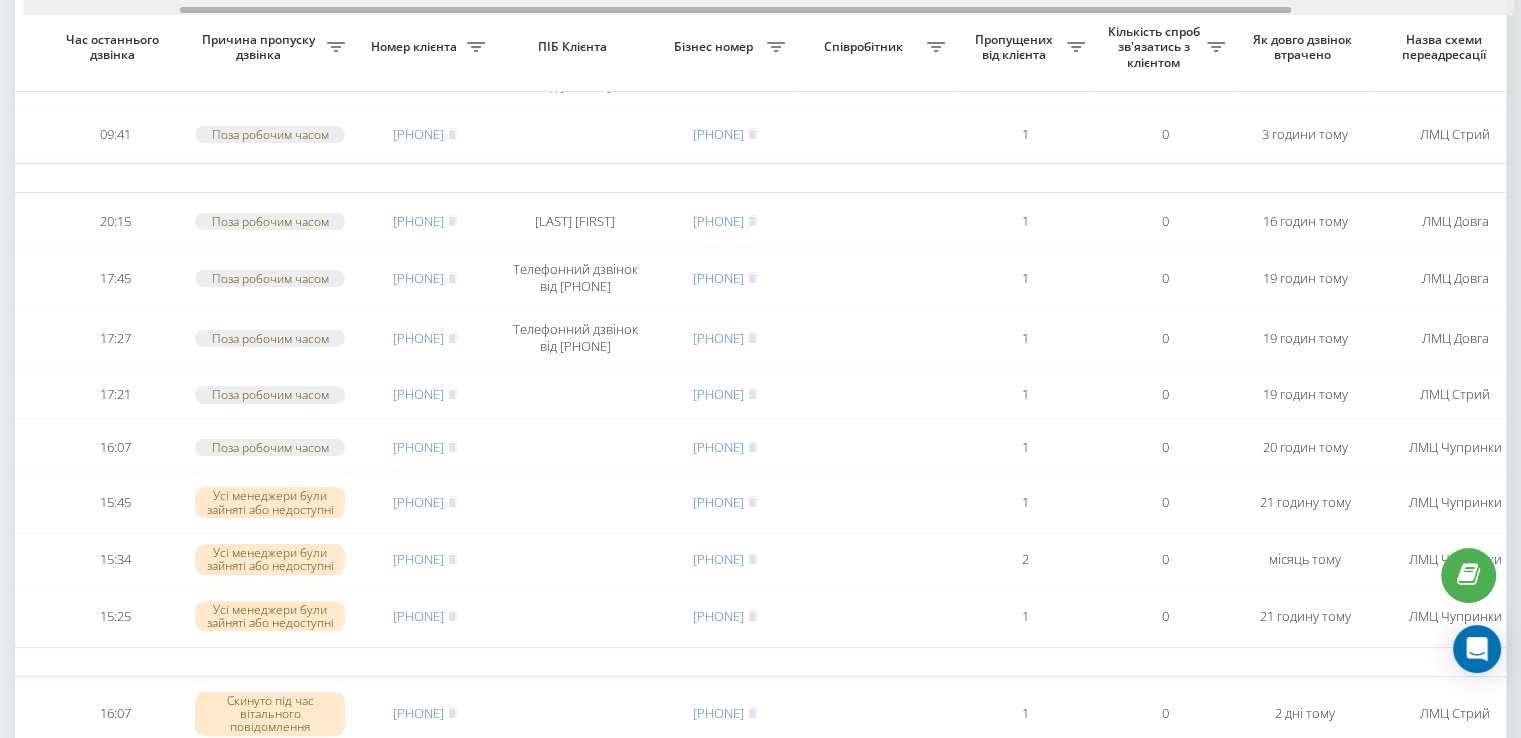 drag, startPoint x: 641, startPoint y: 6, endPoint x: 794, endPoint y: 18, distance: 153.46986 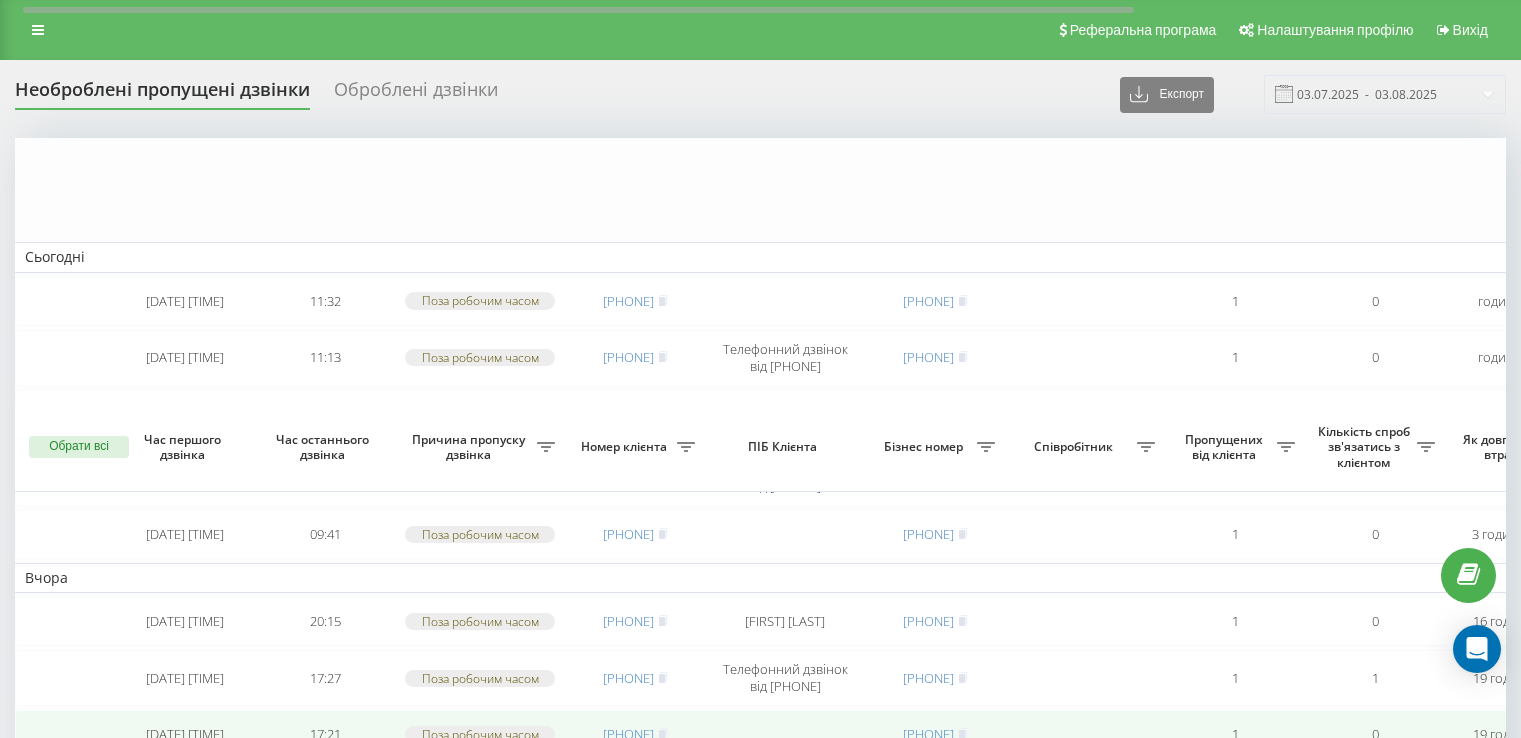 scroll, scrollTop: 400, scrollLeft: 0, axis: vertical 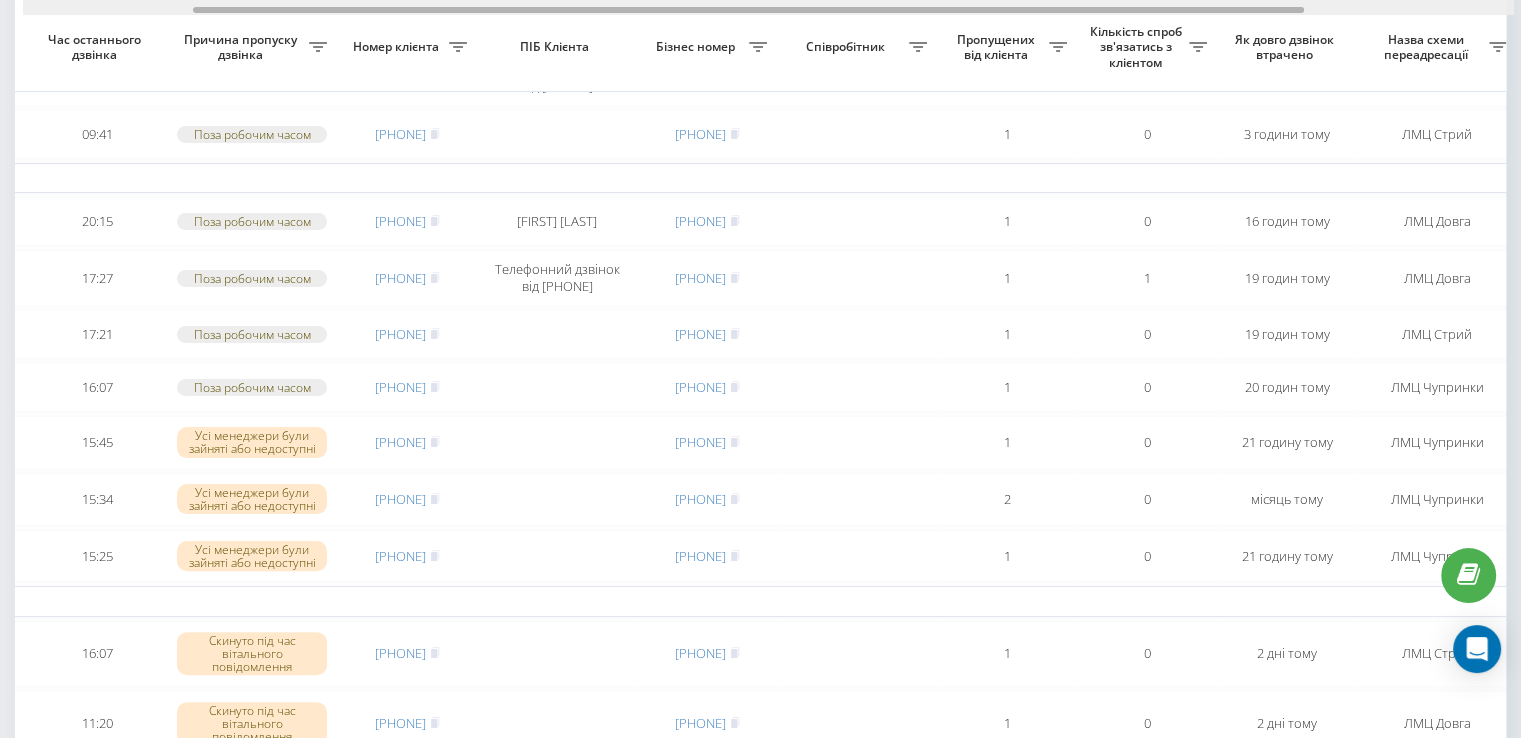 drag, startPoint x: 450, startPoint y: 9, endPoint x: 620, endPoint y: 1, distance: 170.18813 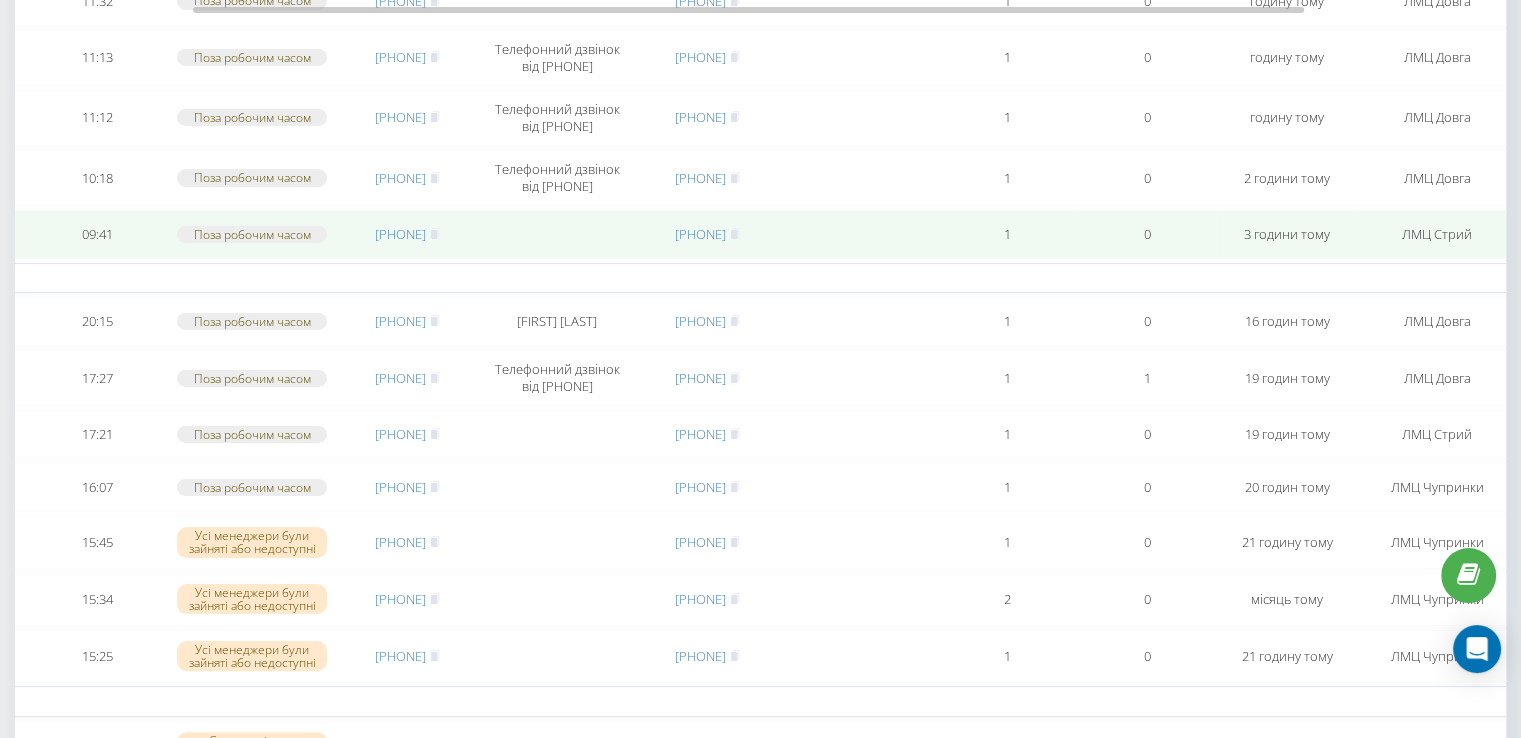 scroll, scrollTop: 100, scrollLeft: 0, axis: vertical 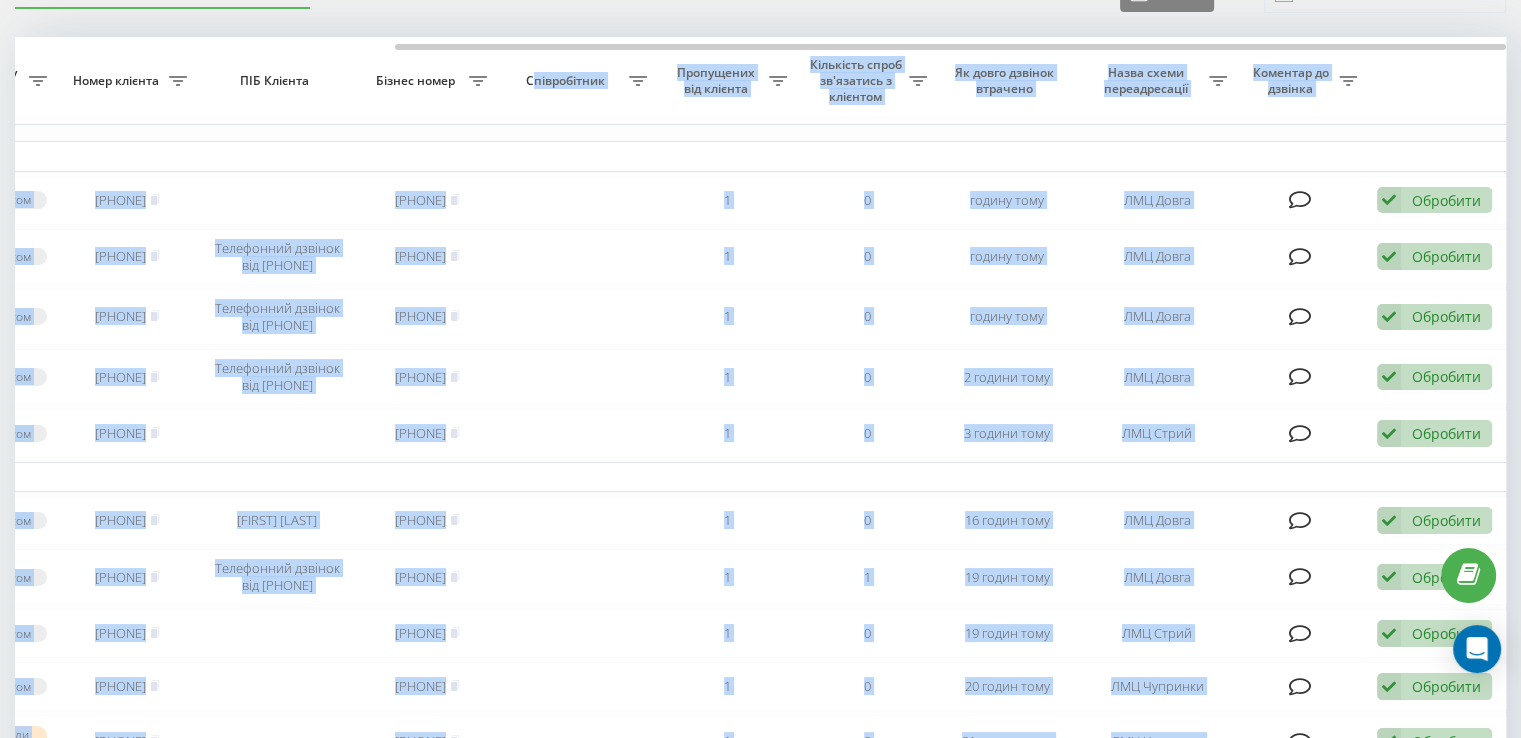 drag, startPoint x: 412, startPoint y: 40, endPoint x: 532, endPoint y: 54, distance: 120.8139 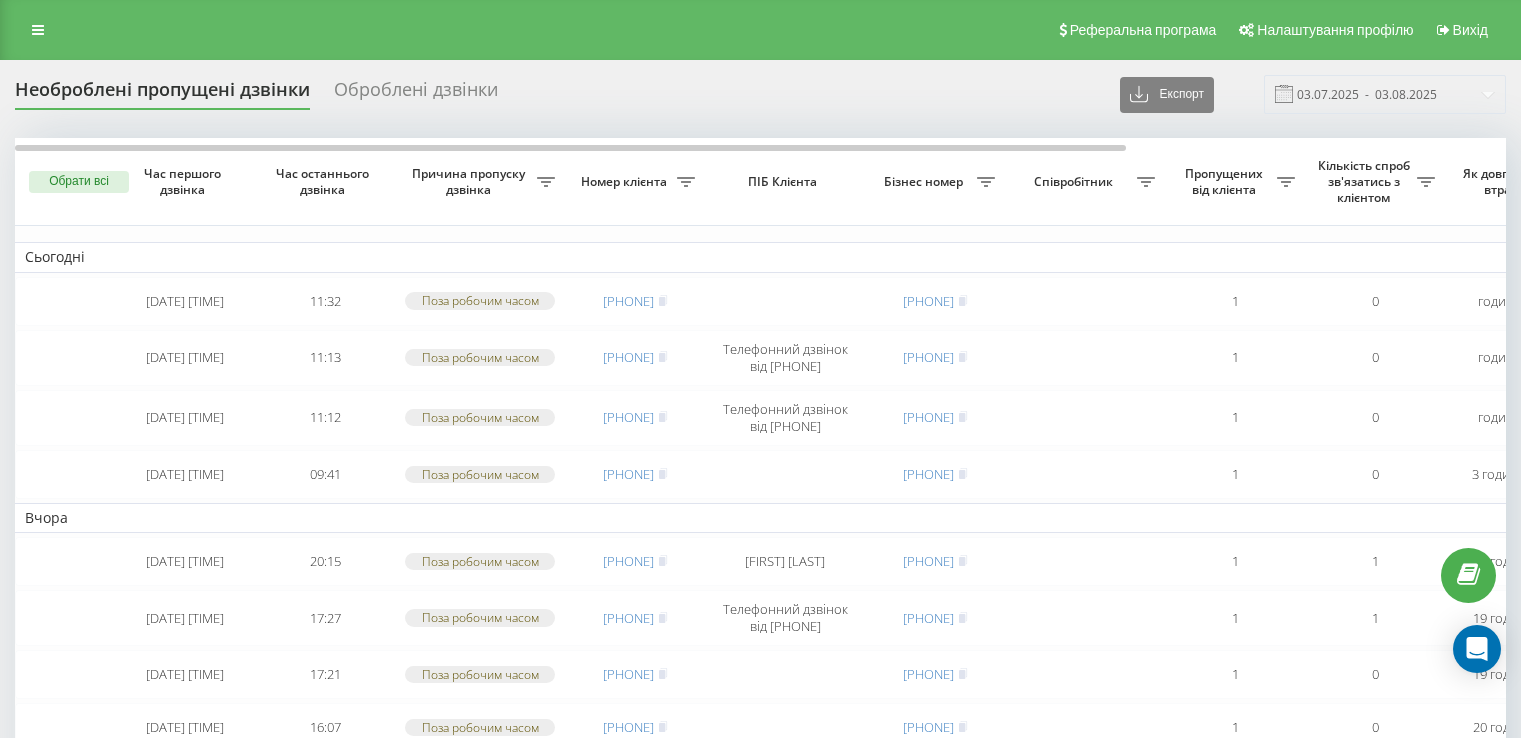 scroll, scrollTop: 103, scrollLeft: 0, axis: vertical 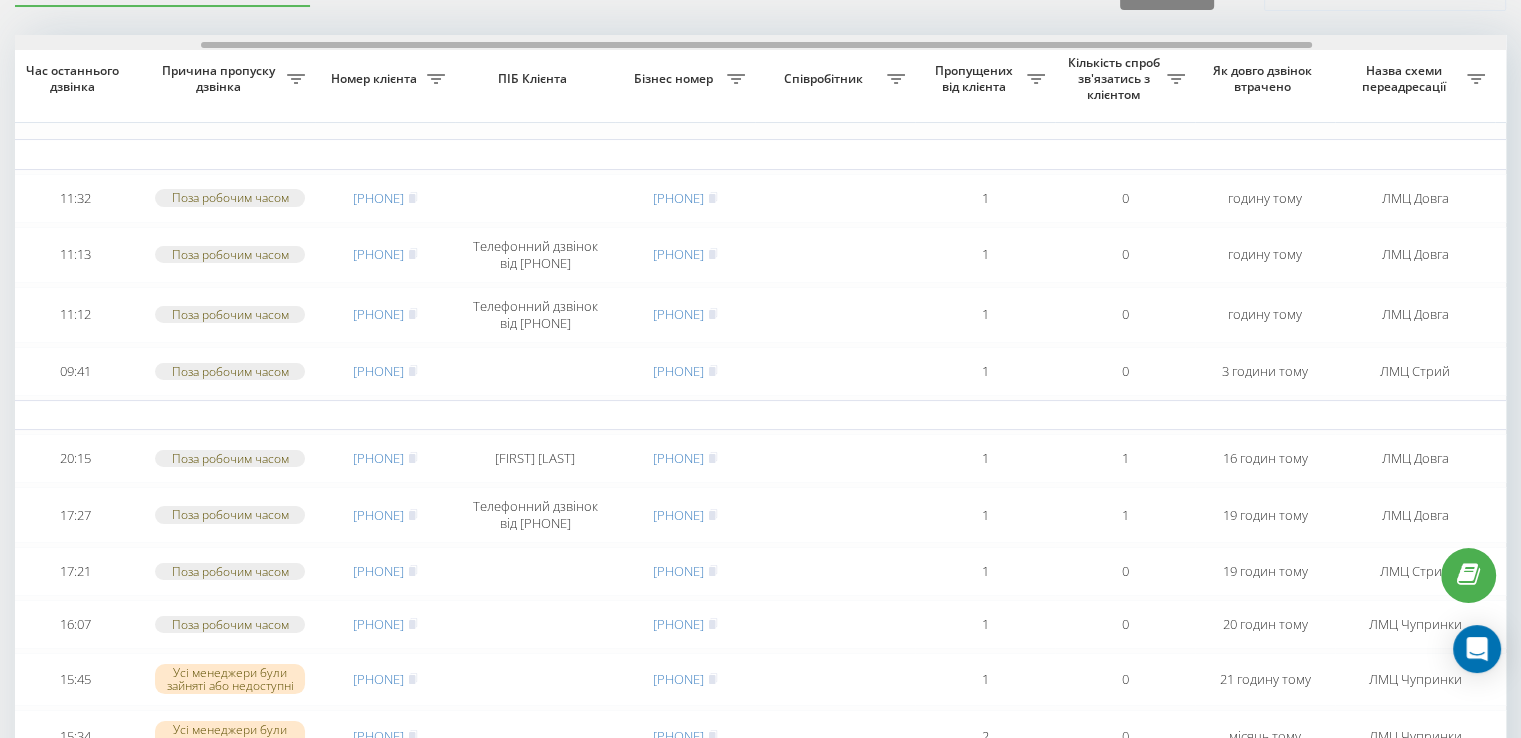 drag, startPoint x: 472, startPoint y: 44, endPoint x: 659, endPoint y: 57, distance: 187.45132 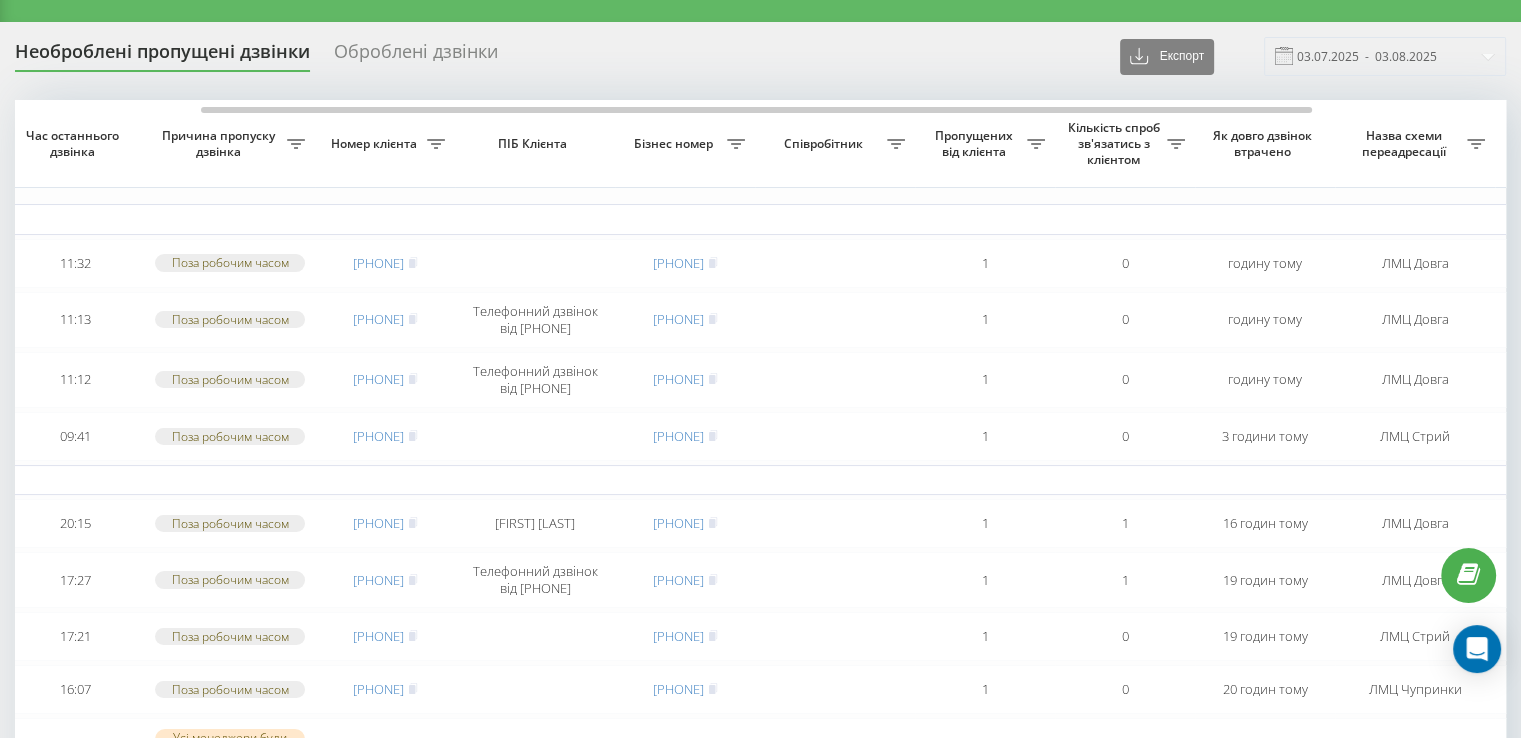 scroll, scrollTop: 0, scrollLeft: 0, axis: both 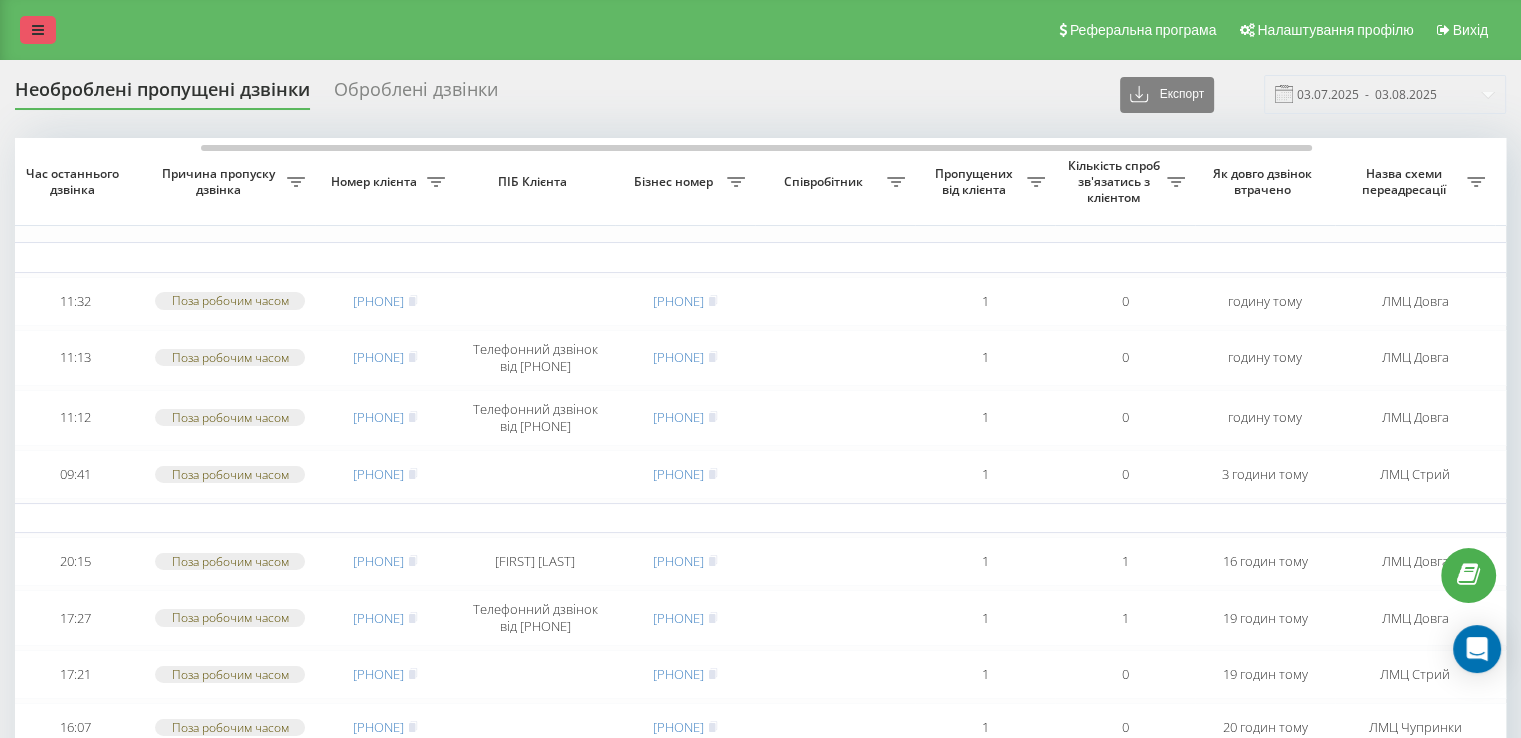 click at bounding box center [38, 30] 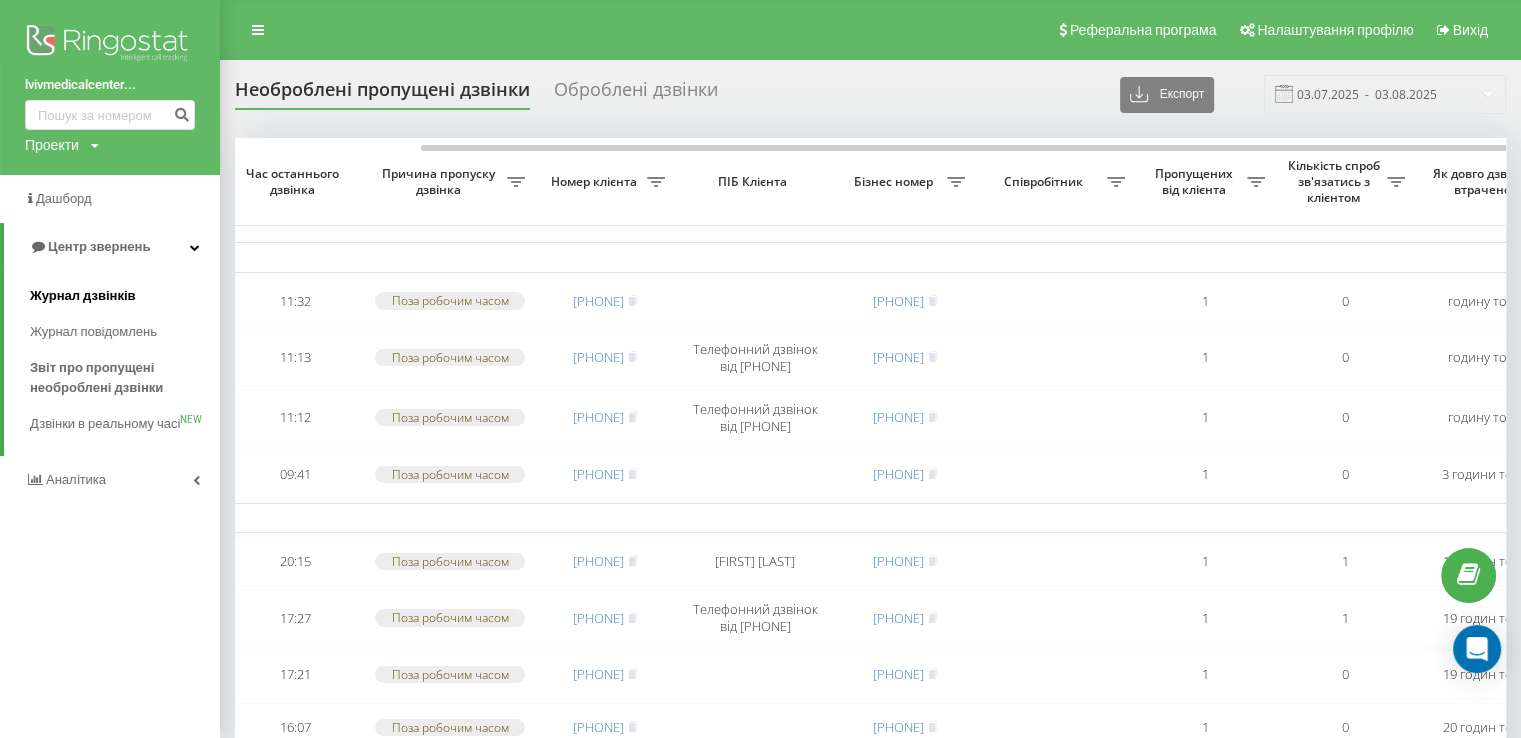 click on "Журнал дзвінків" at bounding box center (83, 296) 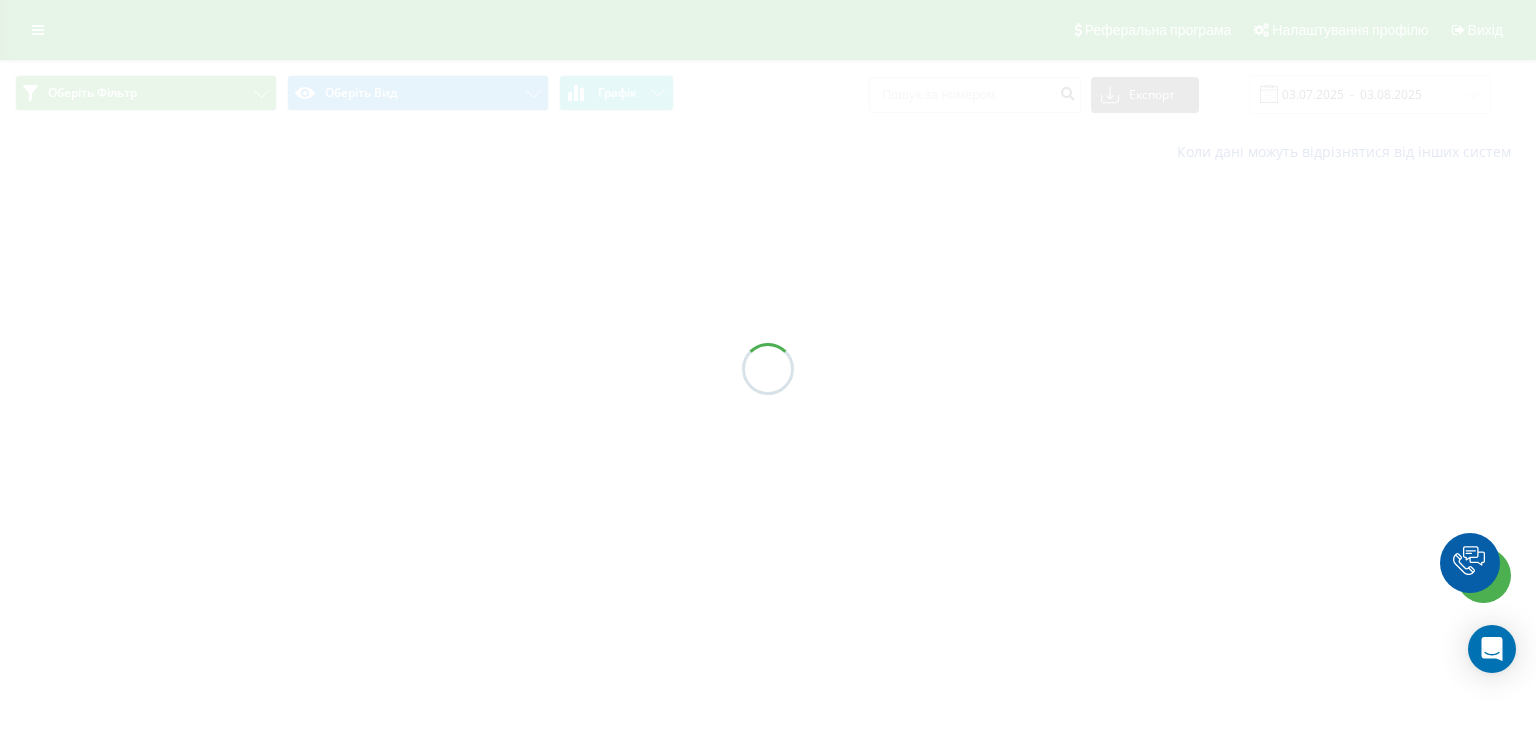 scroll, scrollTop: 0, scrollLeft: 0, axis: both 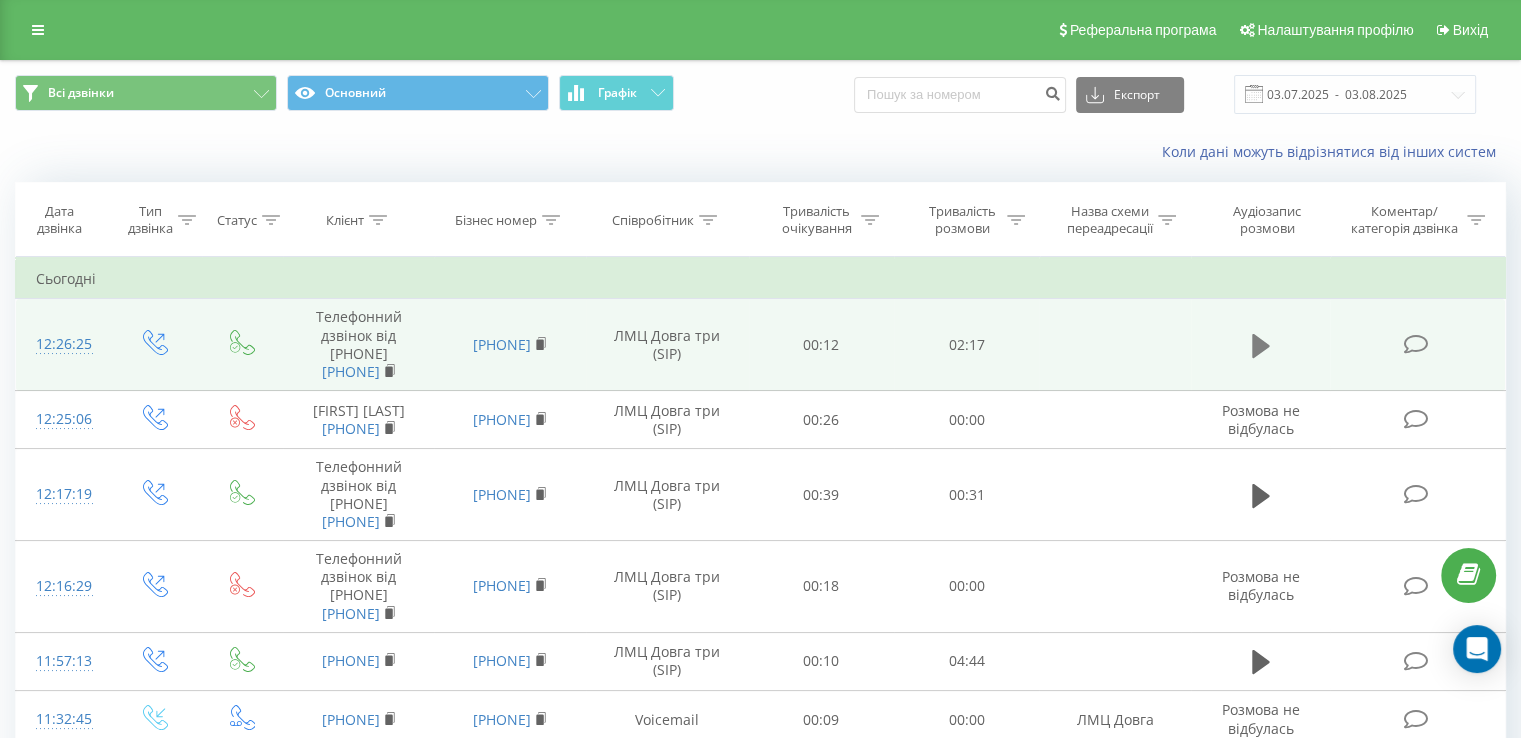 click 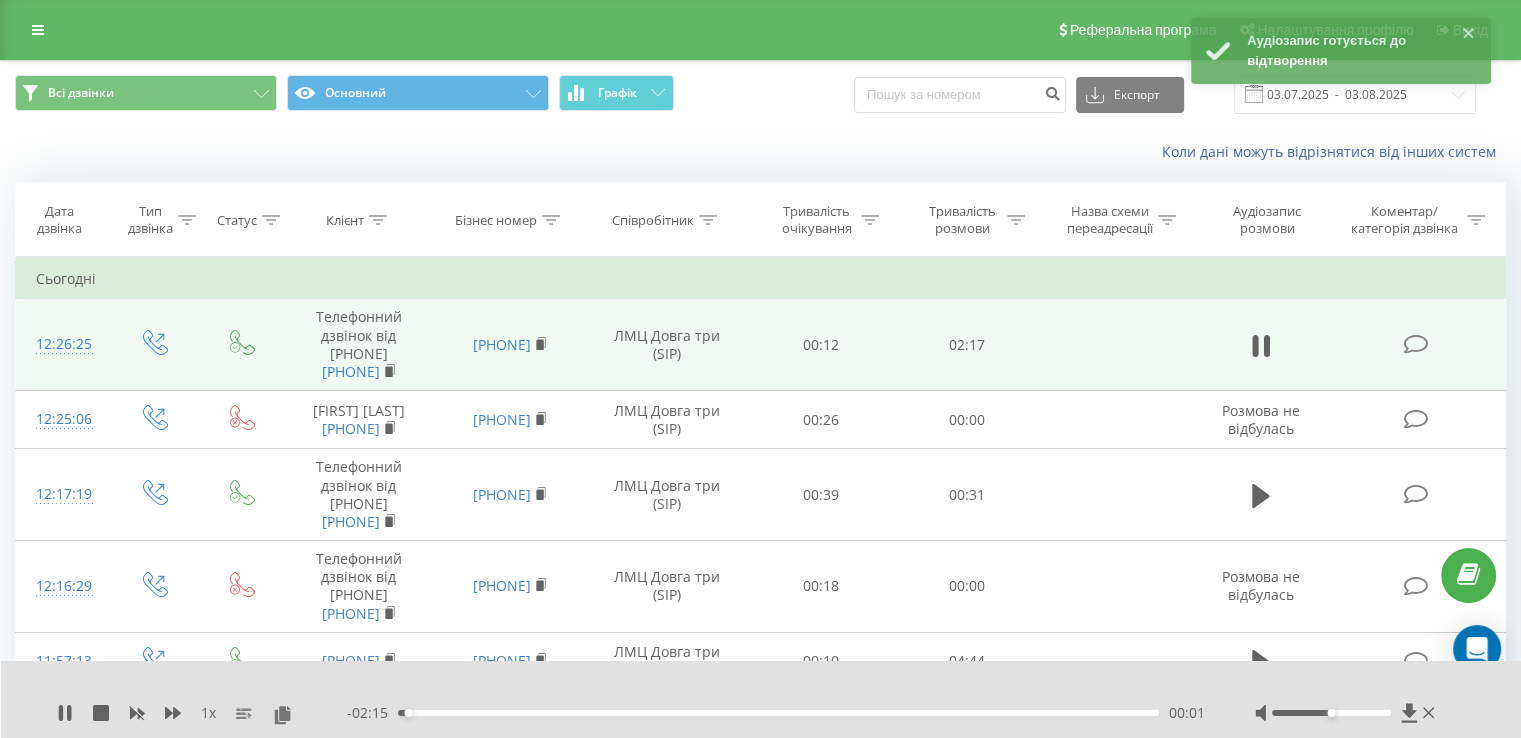 click 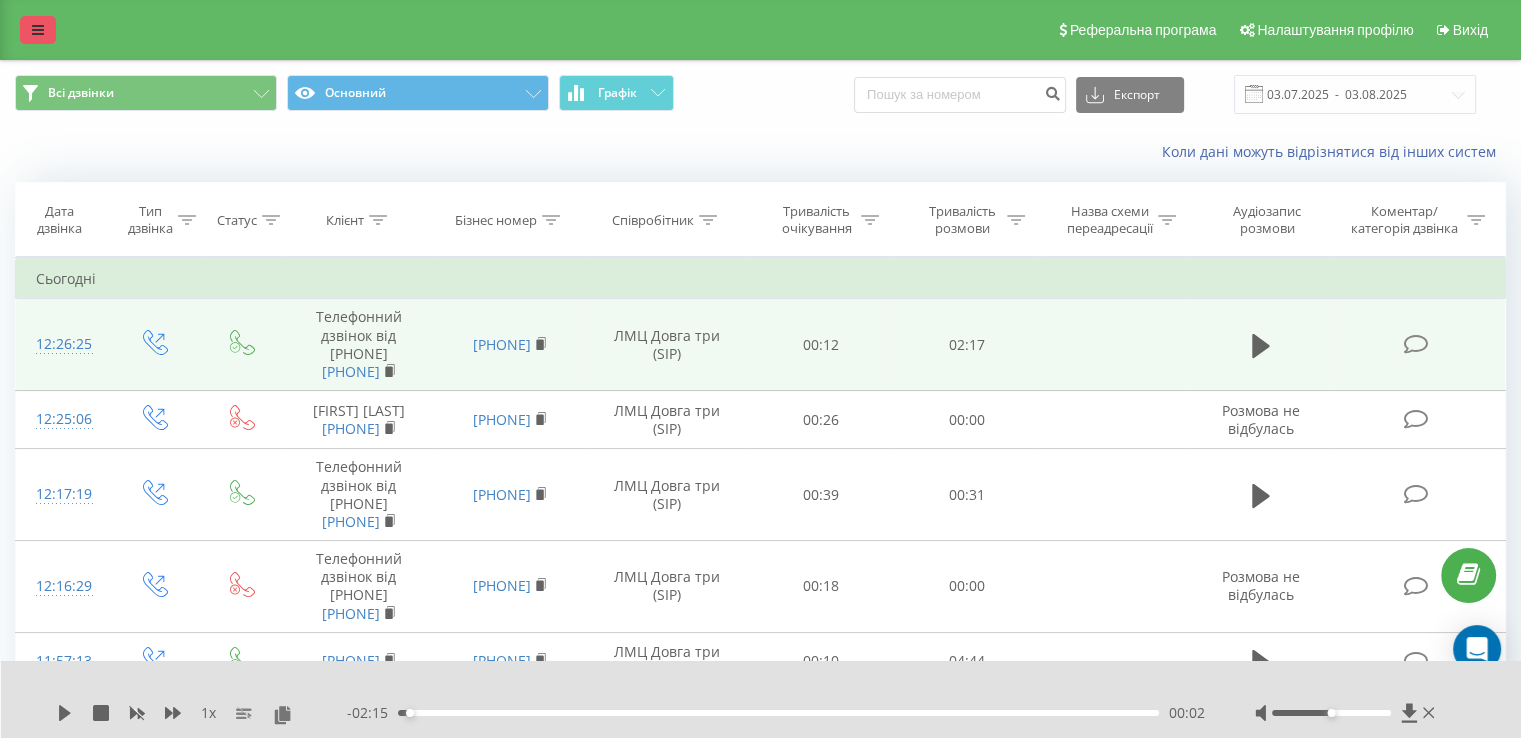 click at bounding box center (38, 30) 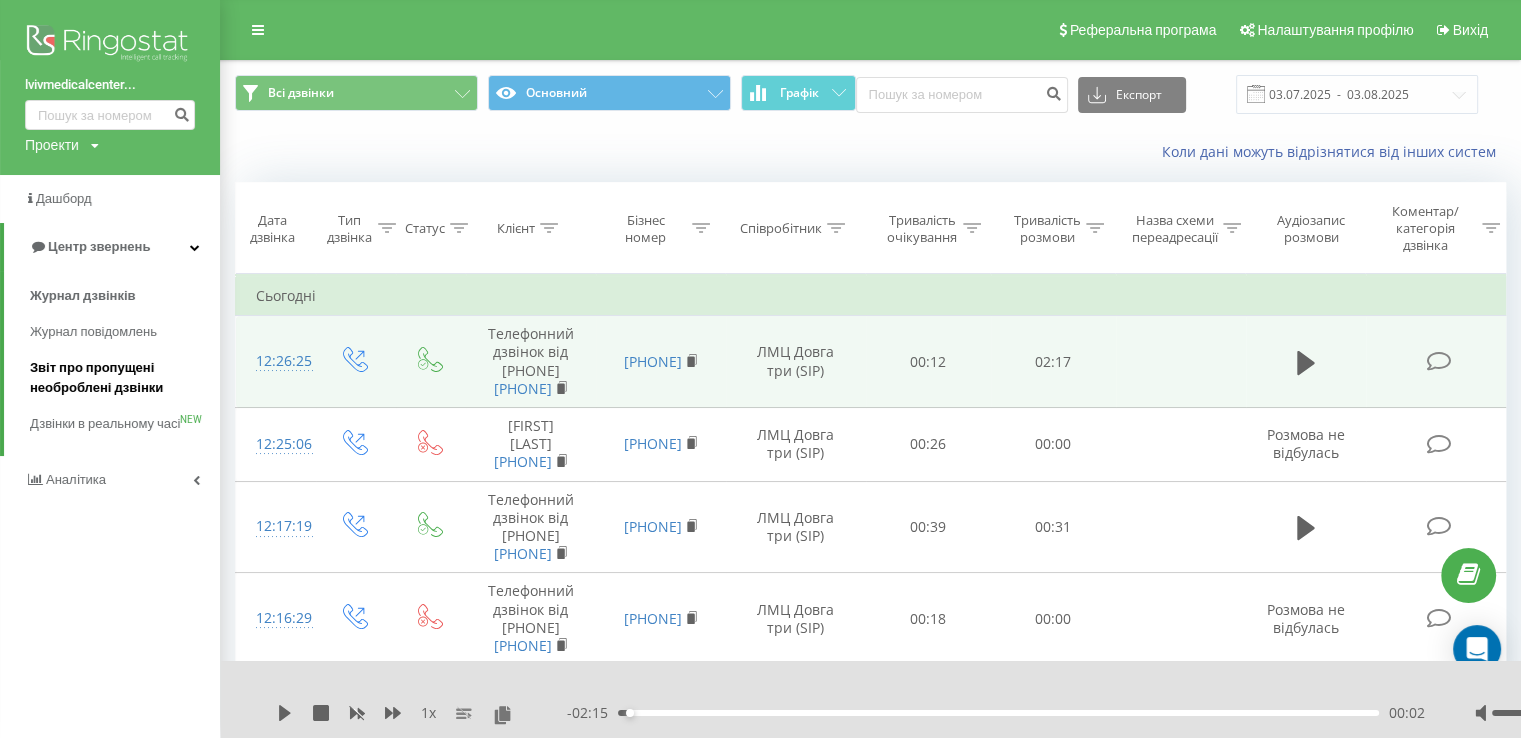 click on "Звіт про пропущені необроблені дзвінки" at bounding box center (120, 378) 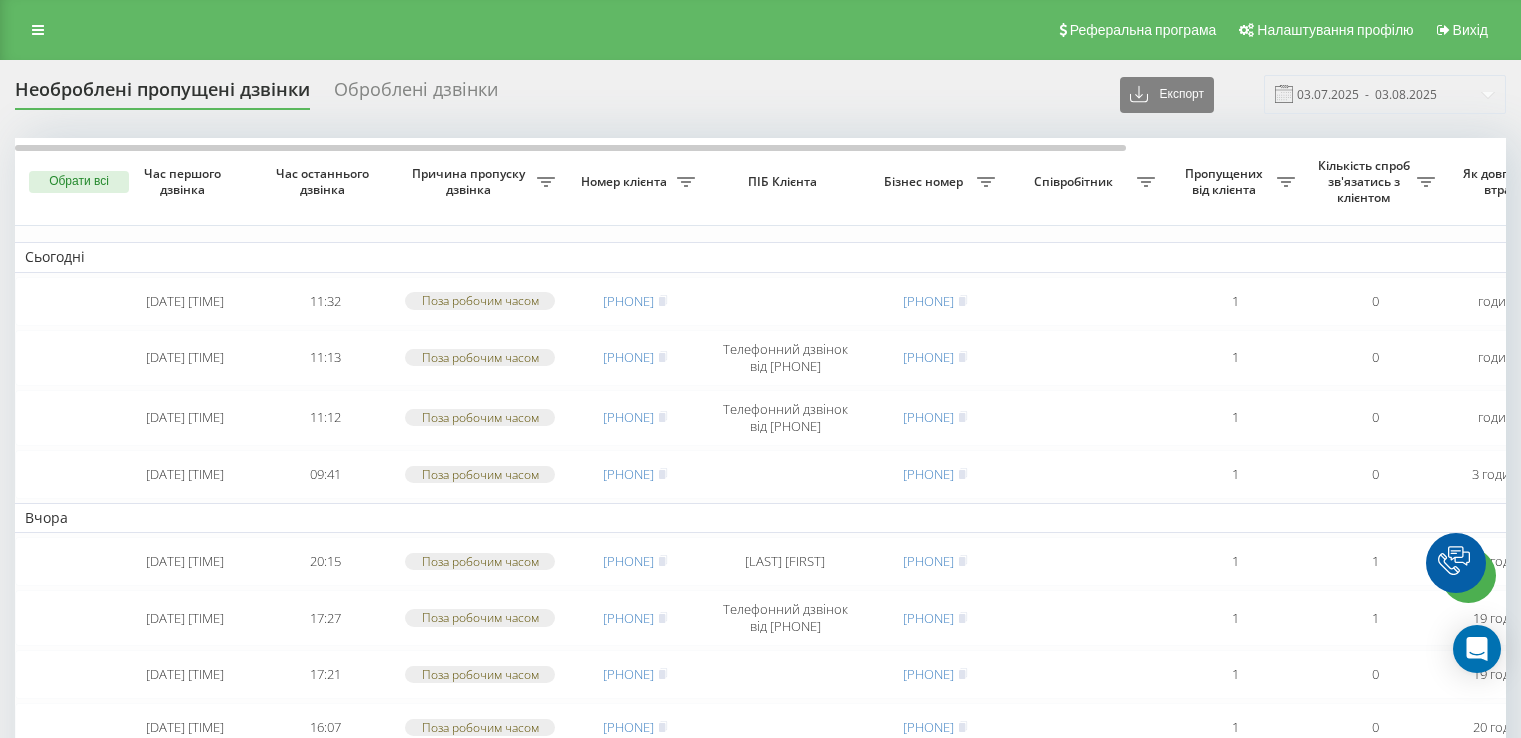 scroll, scrollTop: 0, scrollLeft: 0, axis: both 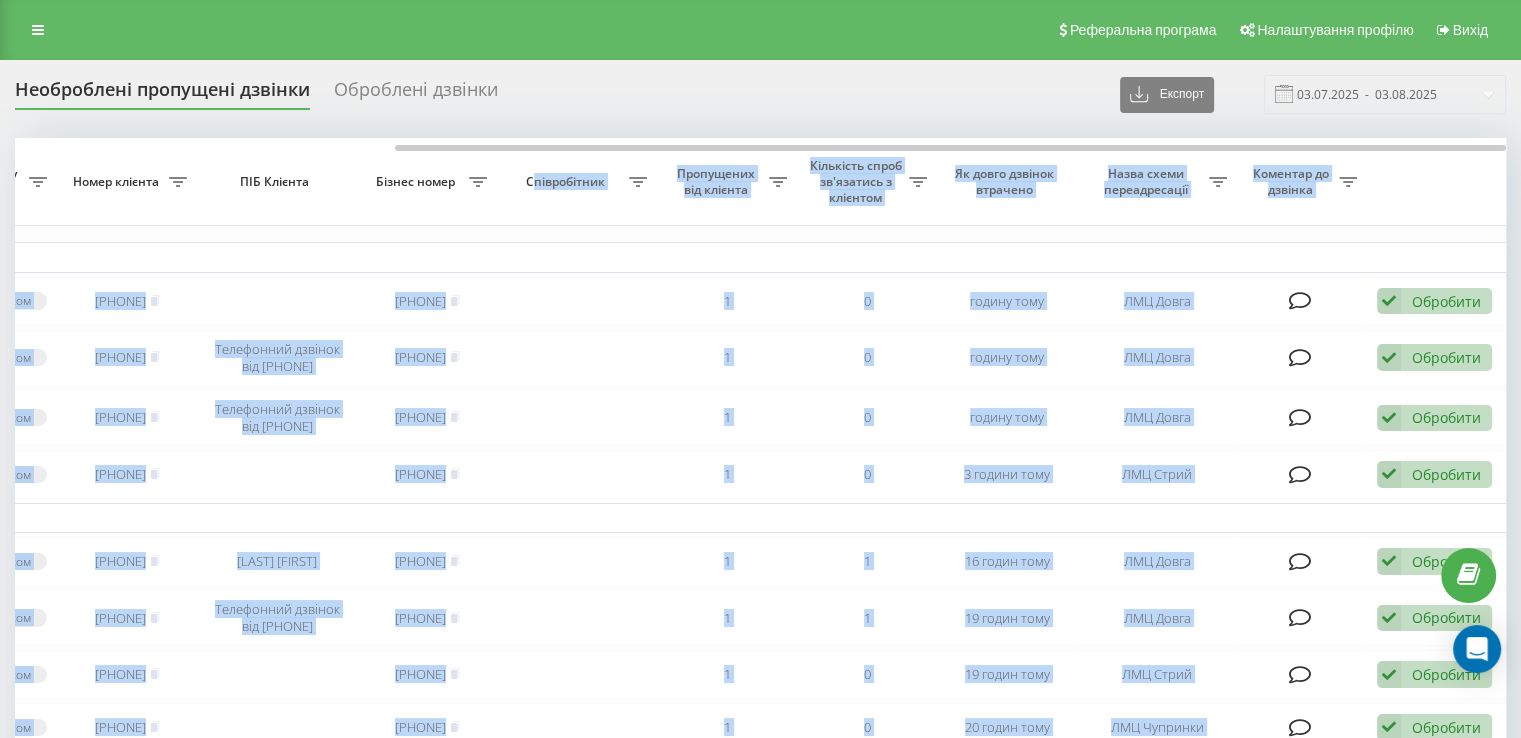 drag, startPoint x: 380, startPoint y: 141, endPoint x: 532, endPoint y: 153, distance: 152.47295 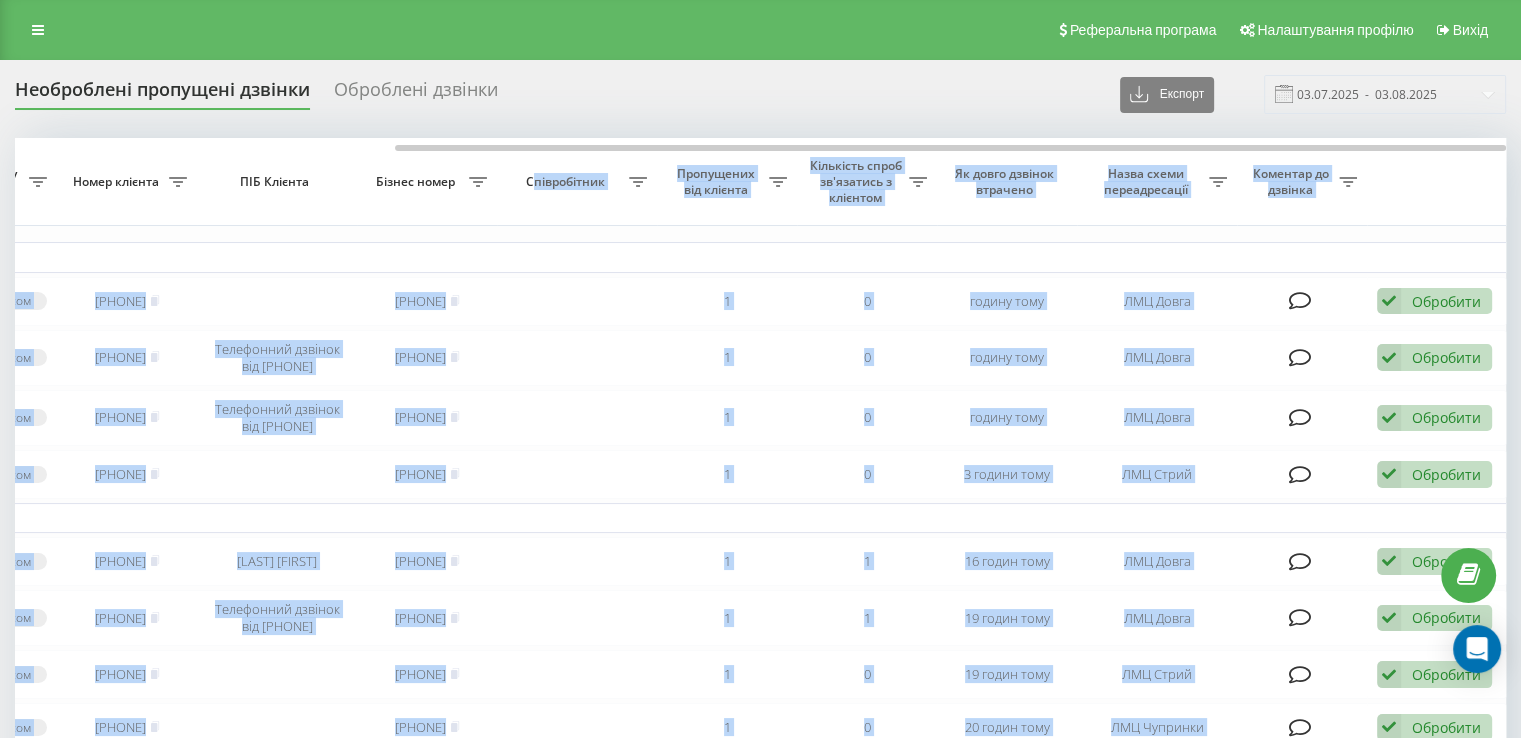 click on "Обрати всі Час першого дзвінка Час останнього дзвінка Причина пропуску дзвінка Номер клієнта ПІБ Клієнта Бізнес номер Співробітник Пропущених від клієнта Кількість спроб зв'язатись з клієнтом Як довго дзвінок втрачено Назва схеми переадресації Коментар до дзвінка Сьогодні 2025-08-03 11:32:45 11:32 Поза робочим часом 380960333377 380670119000 1 0 годину тому ЛМЦ Довга Обробити Не вдалося зв'язатися Зв'язався з клієнтом за допомогою іншого каналу Клієнт передзвонив сам з іншого номера Інший варіант 2025-08-03 11:13:14 11:13 Поза робочим часом 380975971957 Телефонний дзвінок від 380975971957 380670119000" at bounding box center [760, 1144] 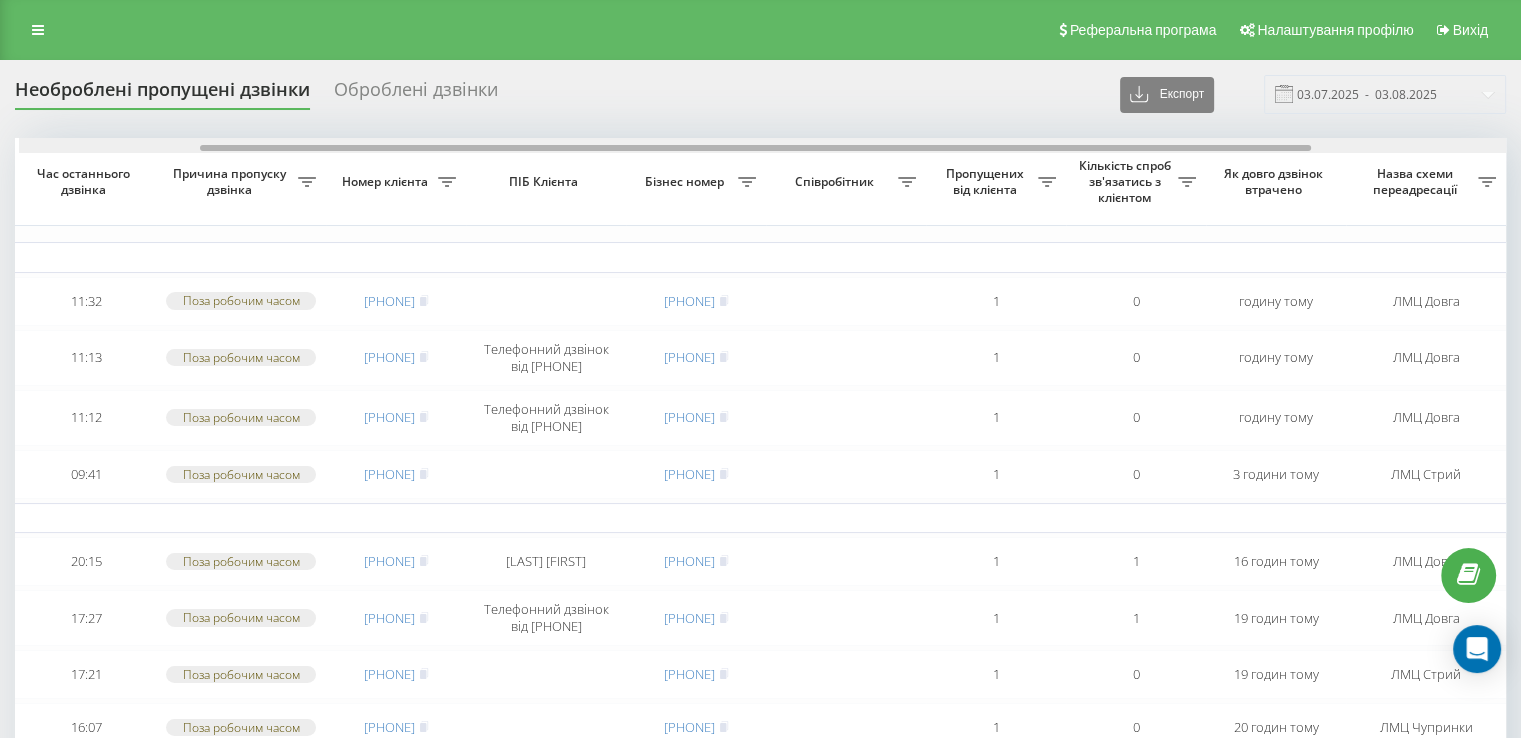 scroll, scrollTop: 0, scrollLeft: 232, axis: horizontal 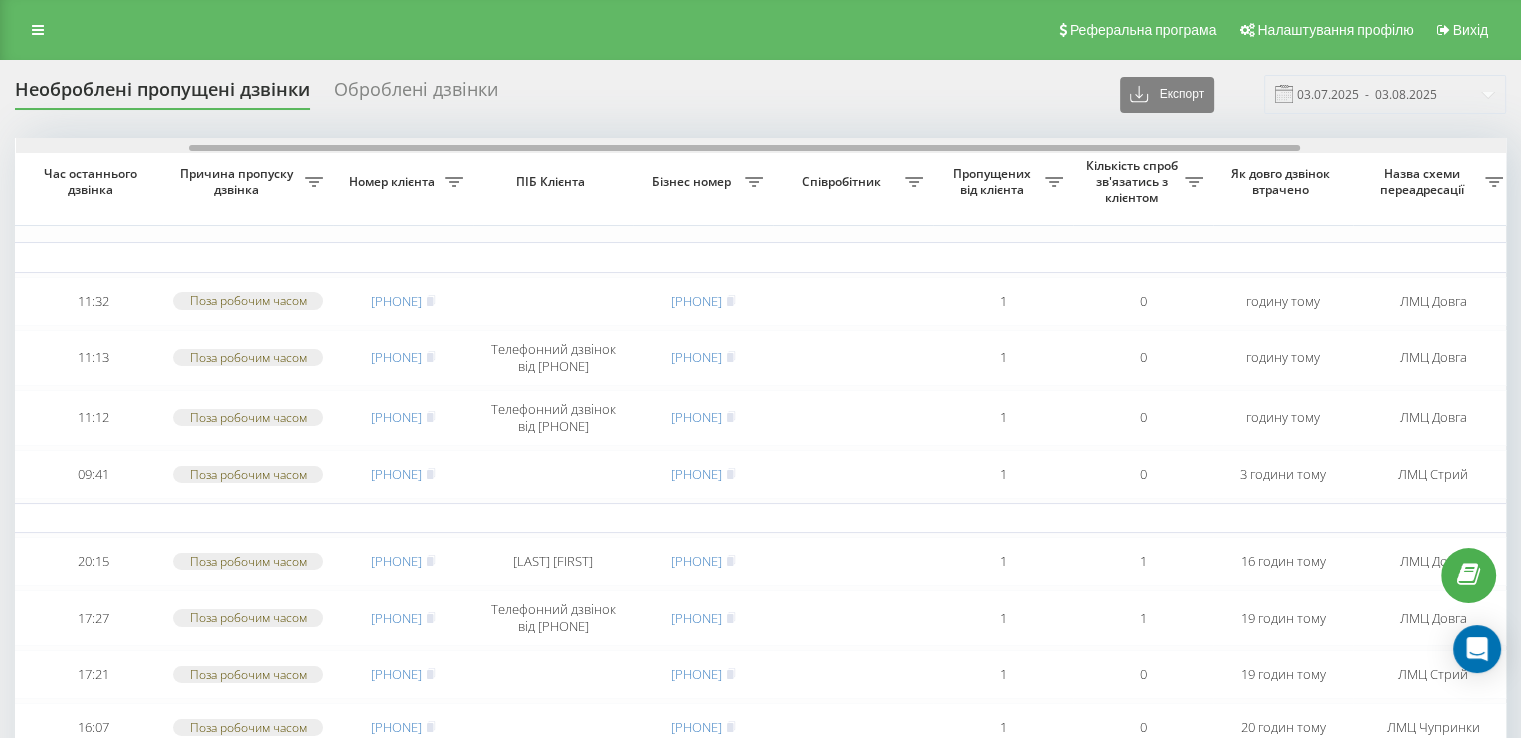 drag, startPoint x: 548, startPoint y: 147, endPoint x: 343, endPoint y: 146, distance: 205.00244 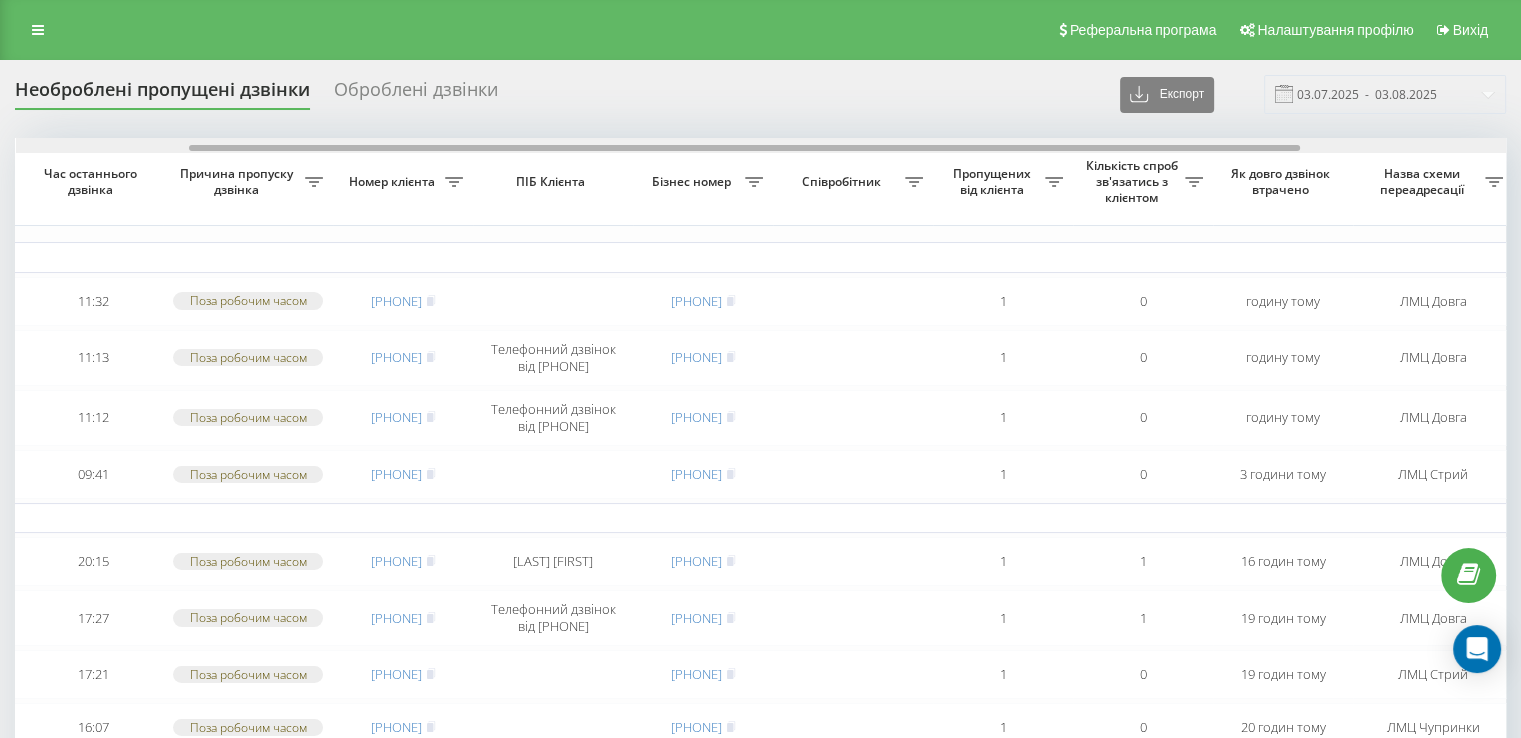 click at bounding box center [744, 148] 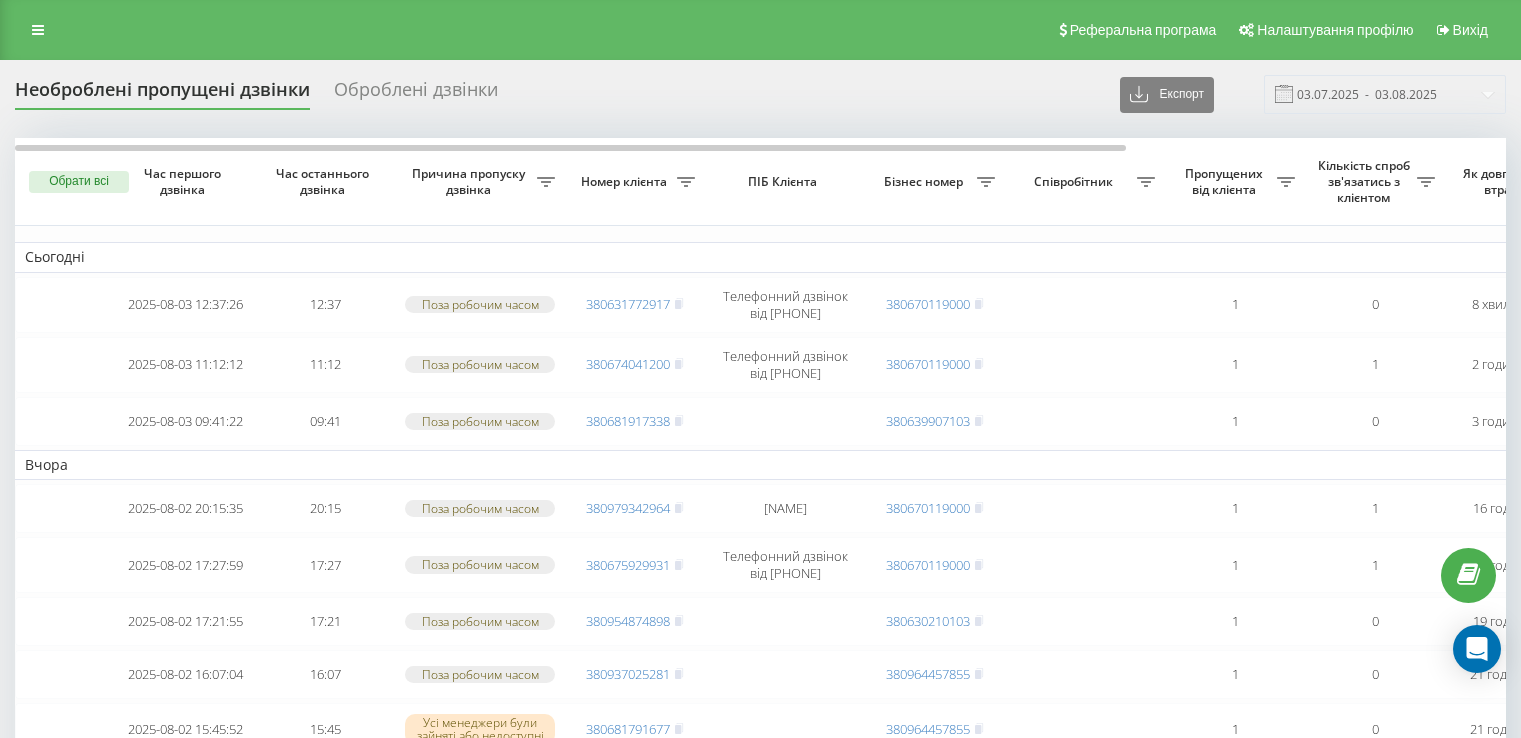 scroll, scrollTop: 0, scrollLeft: 0, axis: both 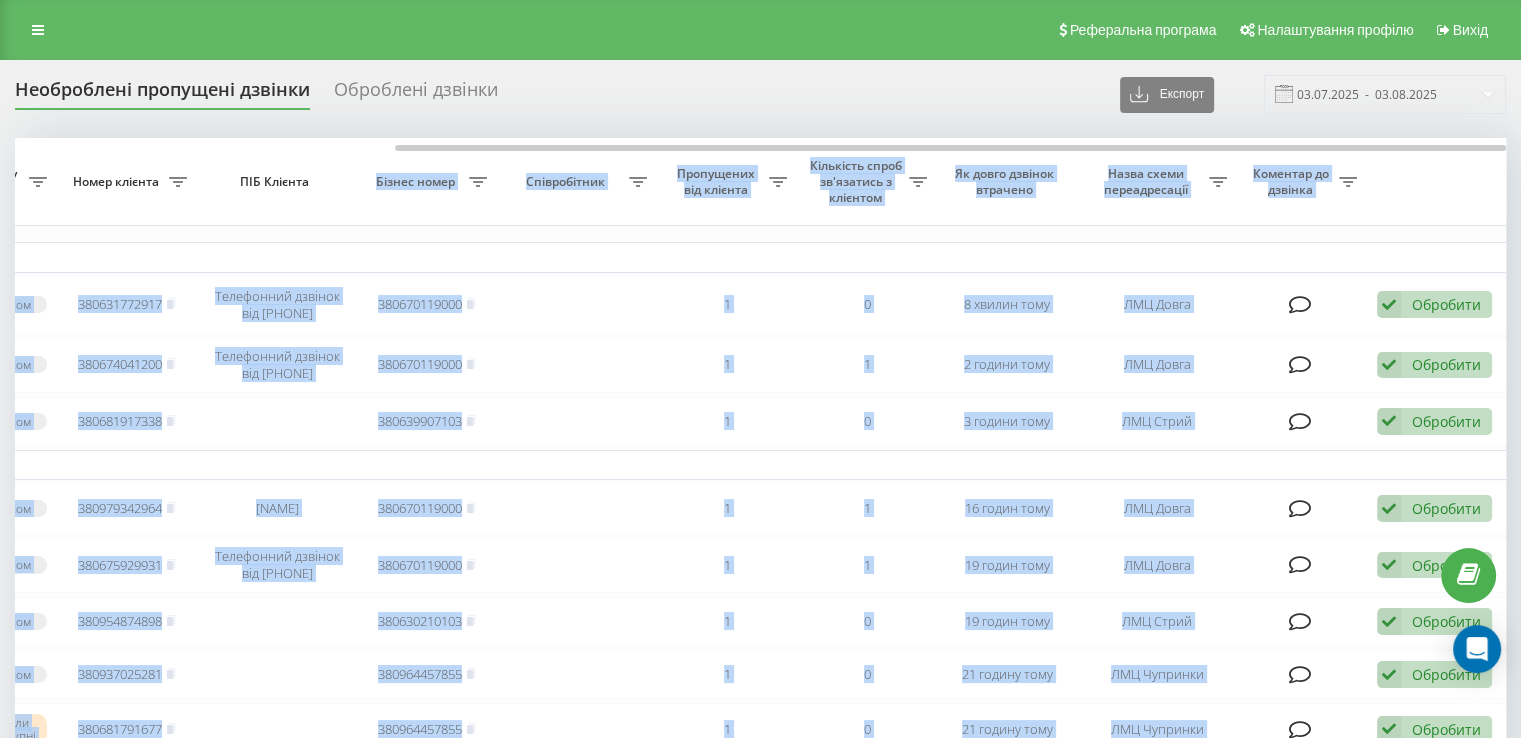 click on "Обрати всі Час першого дзвінка Час останнього дзвінка Причина пропуску дзвінка Номер клієнта ПІБ Клієнта Бізнес номер Співробітник Пропущених від клієнта Кількість спроб зв'язатись з клієнтом Як довго дзвінок втрачено Назва схеми переадресації Коментар до дзвінка Сьогодні 2025-08-03 12:37:26 12:37 Поза робочим часом [PHONE] Телефонний дзвінок від [PHONE] [PHONE] 1 0 8 хвилин тому ЛМЦ Довга Обробити Не вдалося зв'язатися Зв'язався з клієнтом за допомогою іншого каналу Клієнт передзвонив сам з іншого номера Інший варіант 2025-08-03 11:12:12 11:12 Поза робочим часом [PHONE] 1 1 09:41" at bounding box center (760, 1152) 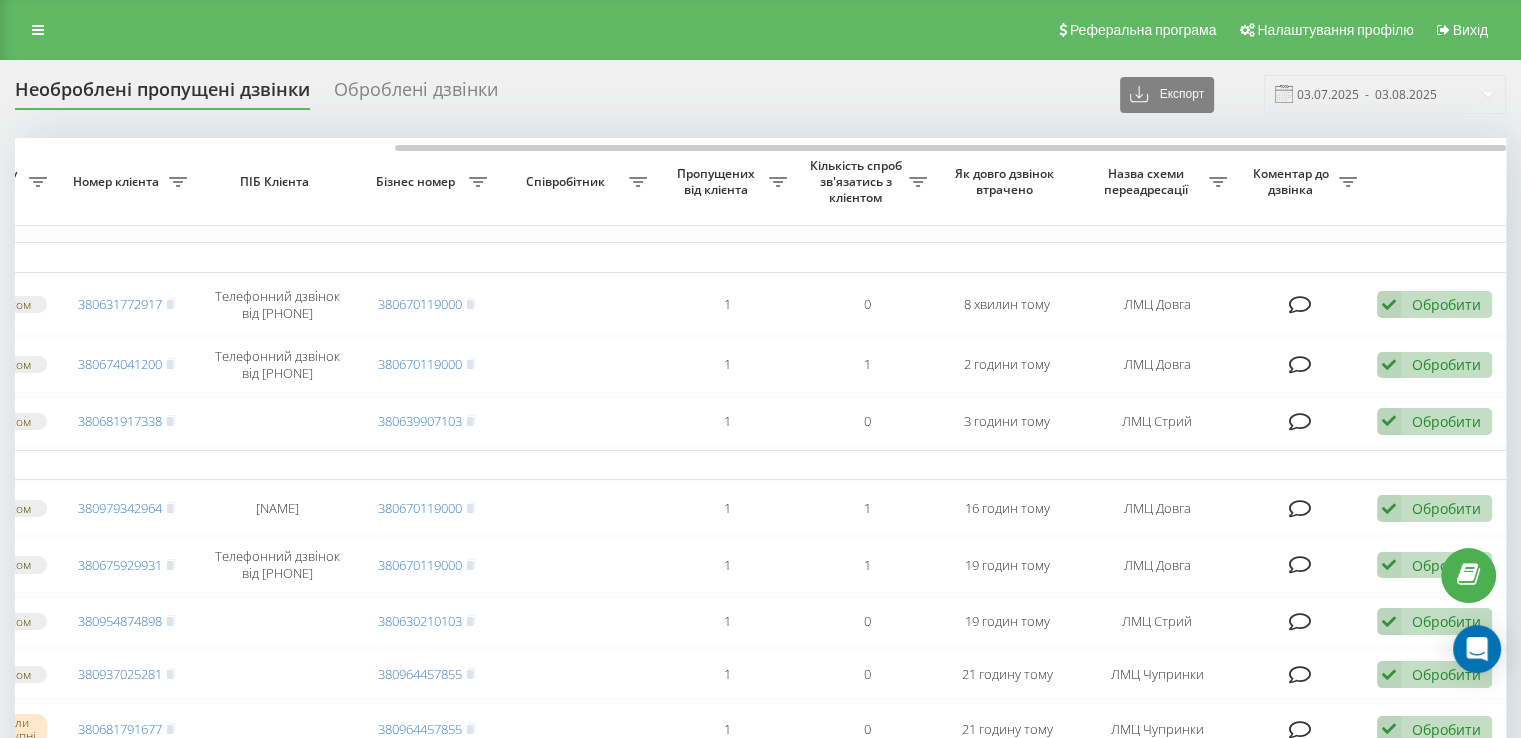 click on "Необроблені пропущені дзвінки Оброблені дзвінки Експорт .csv .xlsx 03.07.2025  -  03.08.2025" at bounding box center (760, 94) 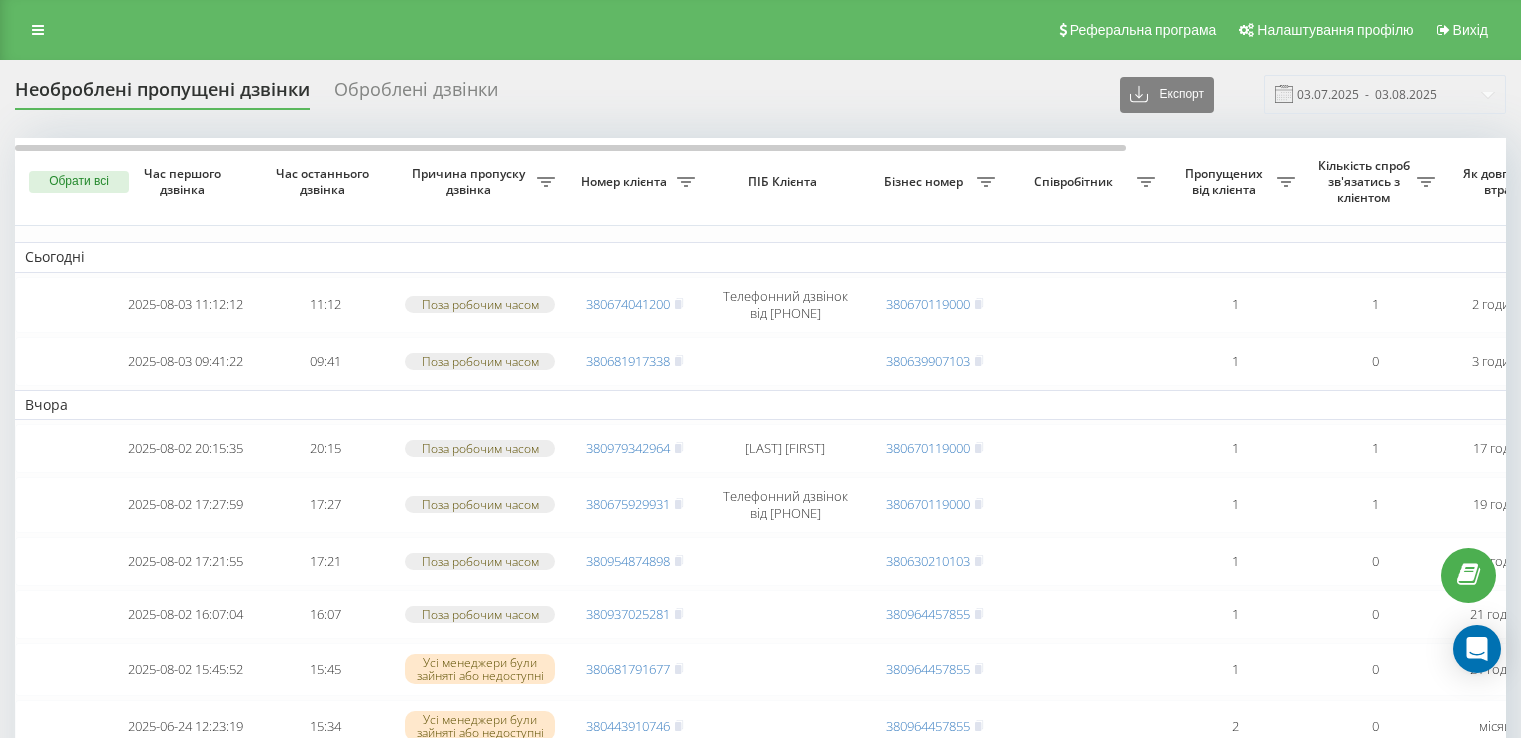 scroll, scrollTop: 0, scrollLeft: 0, axis: both 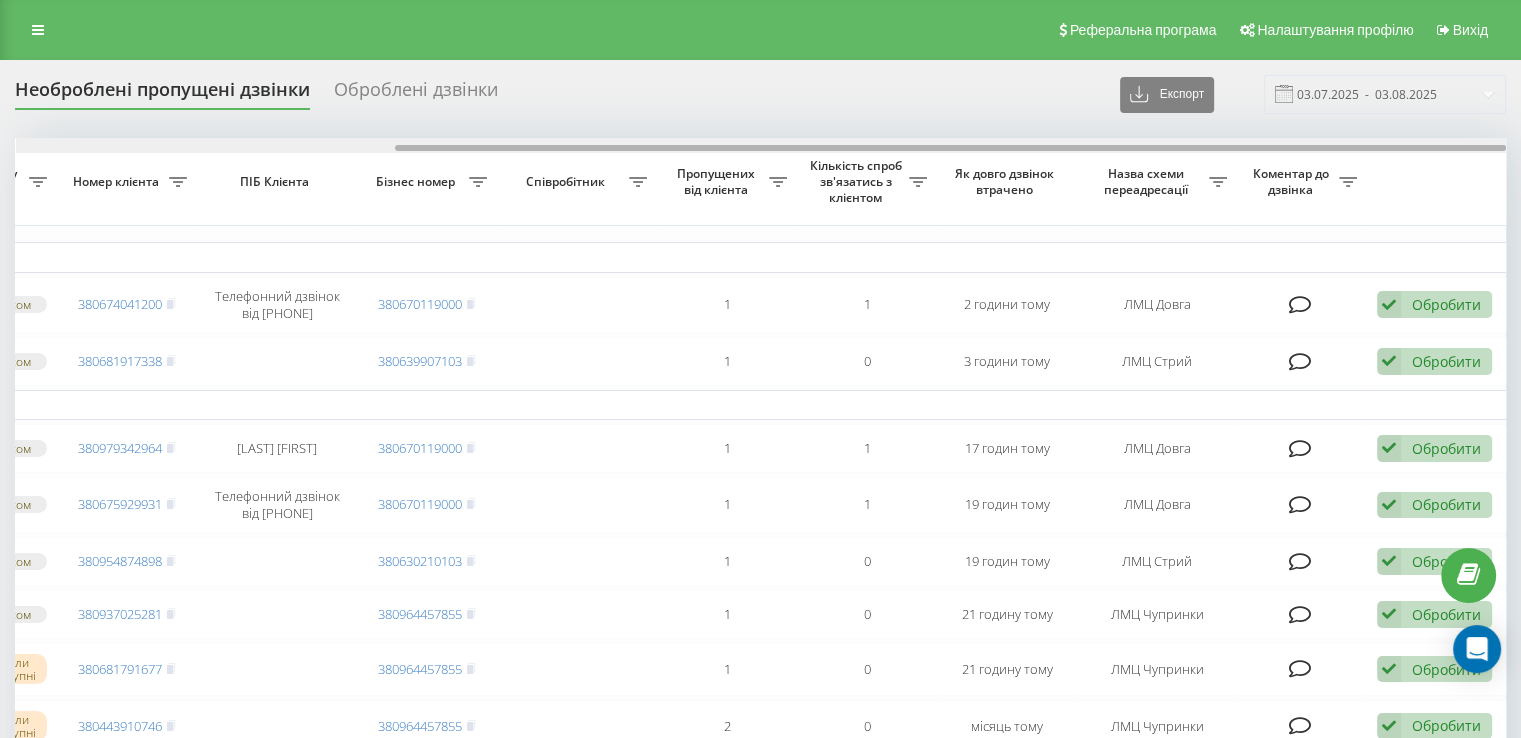 drag, startPoint x: 404, startPoint y: 143, endPoint x: 549, endPoint y: 149, distance: 145.12408 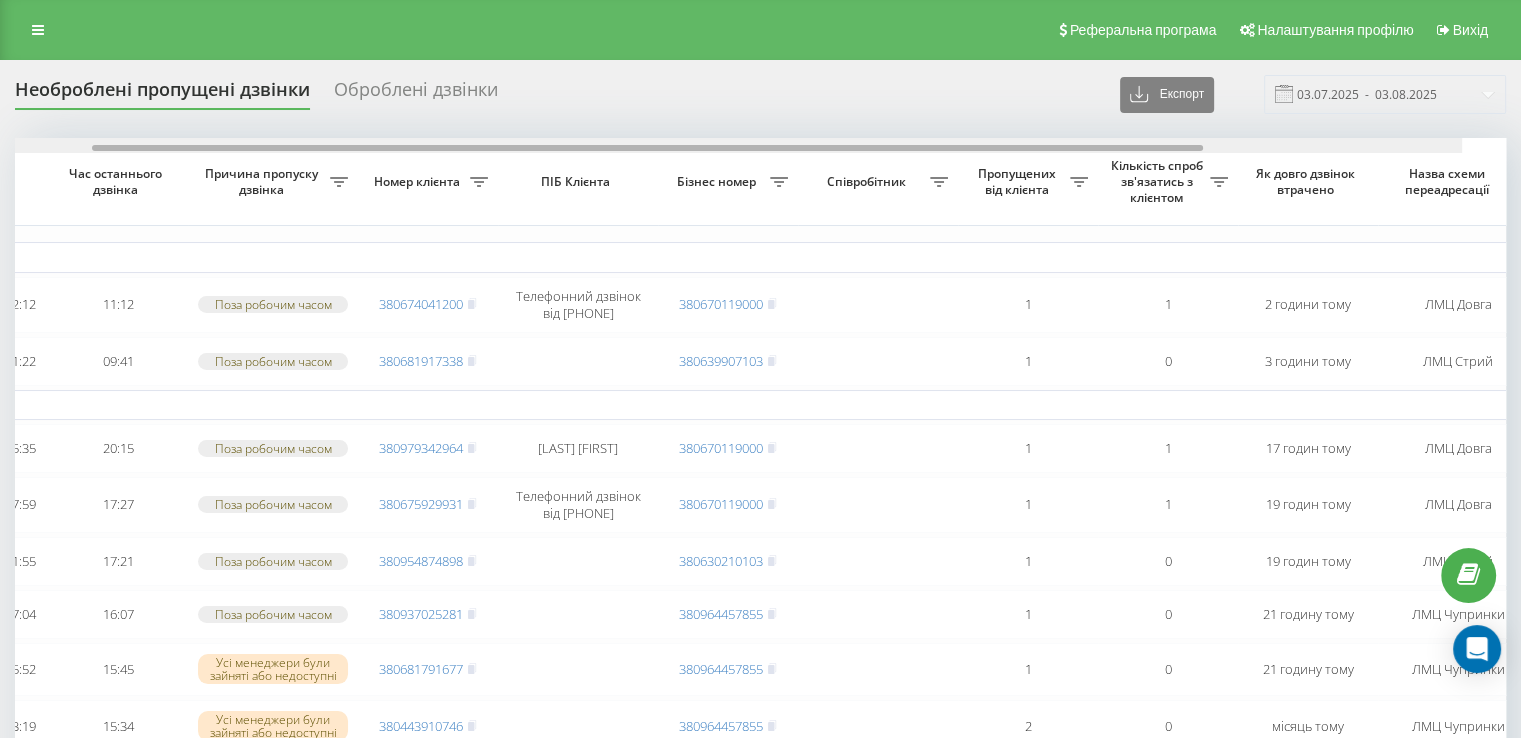 scroll, scrollTop: 0, scrollLeft: 95, axis: horizontal 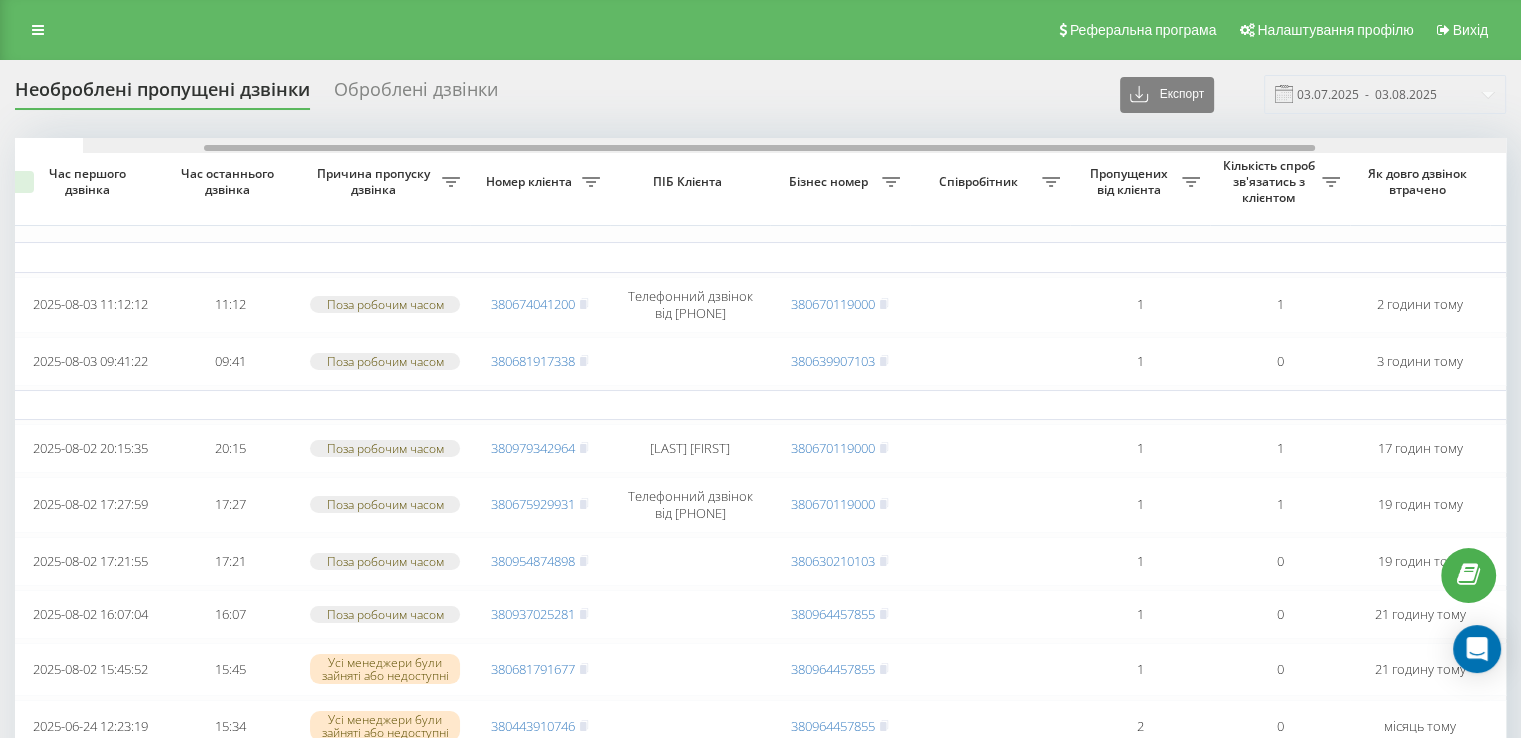 drag, startPoint x: 548, startPoint y: 149, endPoint x: 300, endPoint y: 13, distance: 282.8427 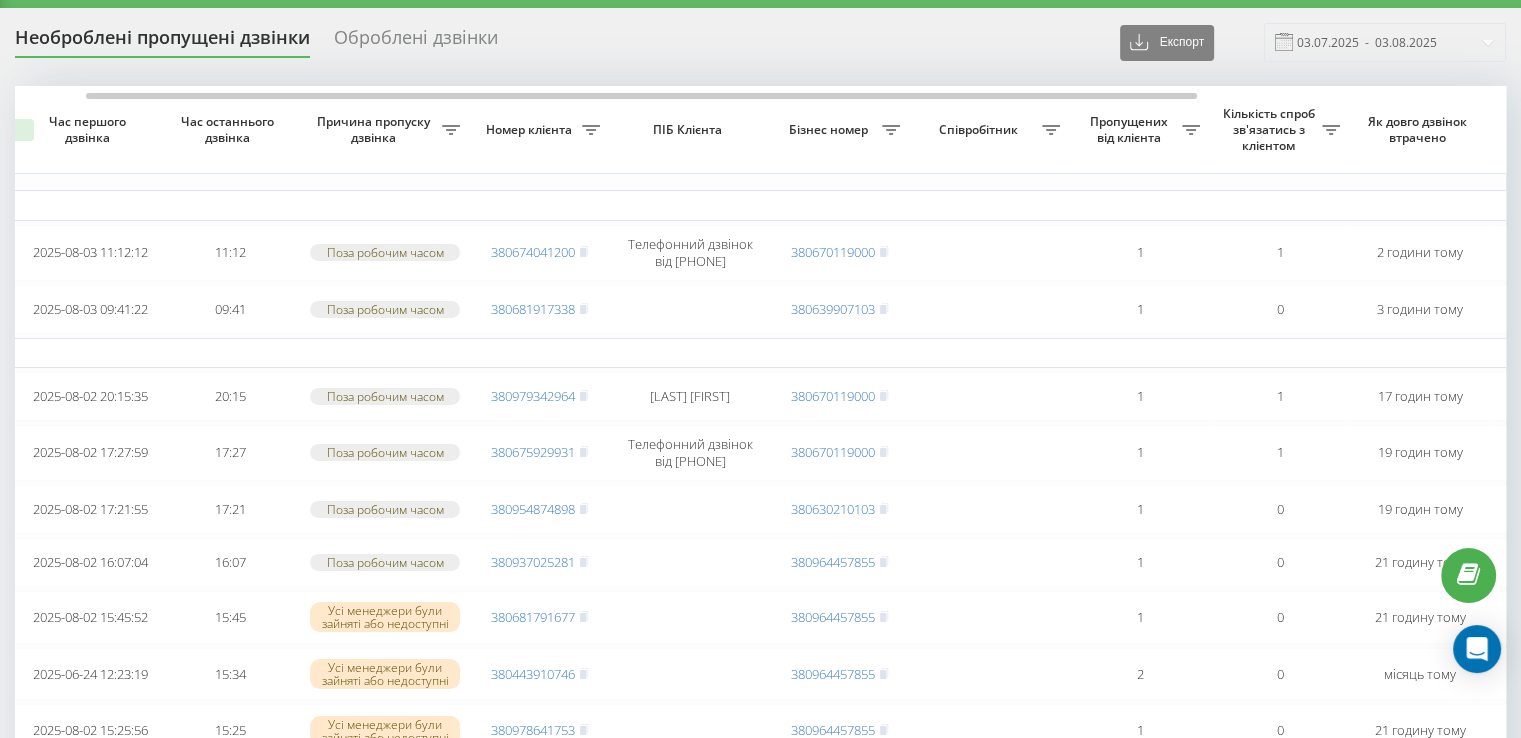 scroll, scrollTop: 0, scrollLeft: 0, axis: both 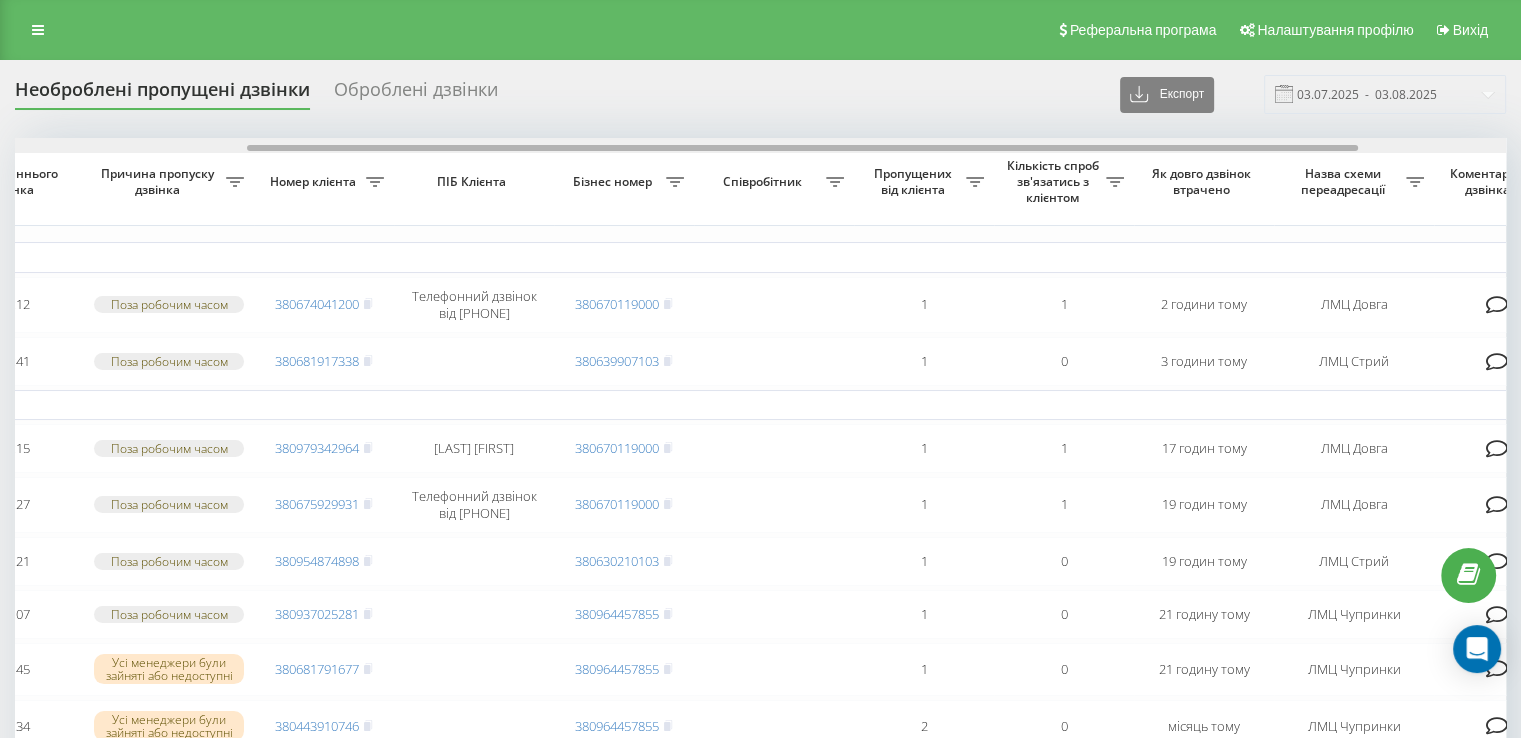drag, startPoint x: 400, startPoint y: 145, endPoint x: 551, endPoint y: 161, distance: 151.84532 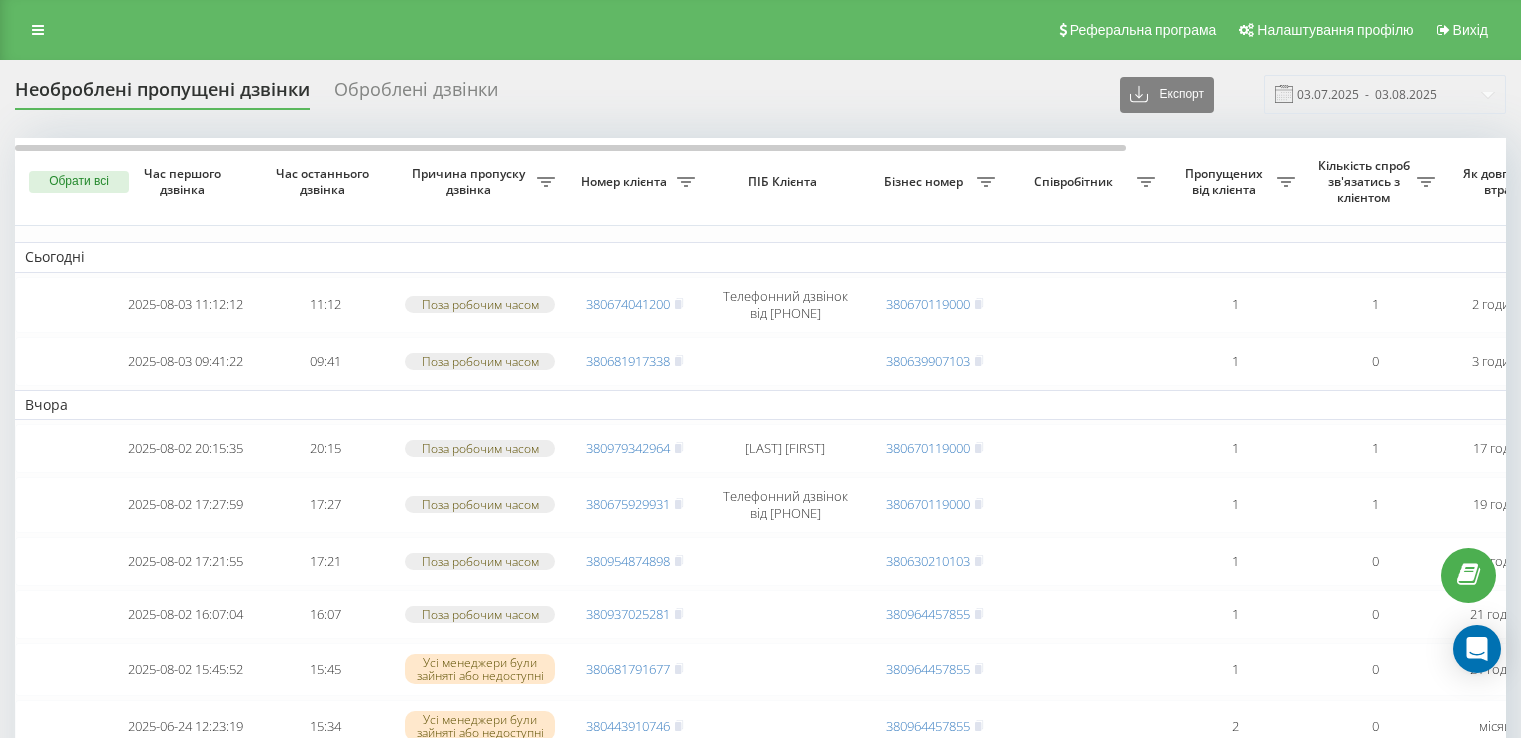 scroll, scrollTop: 0, scrollLeft: 0, axis: both 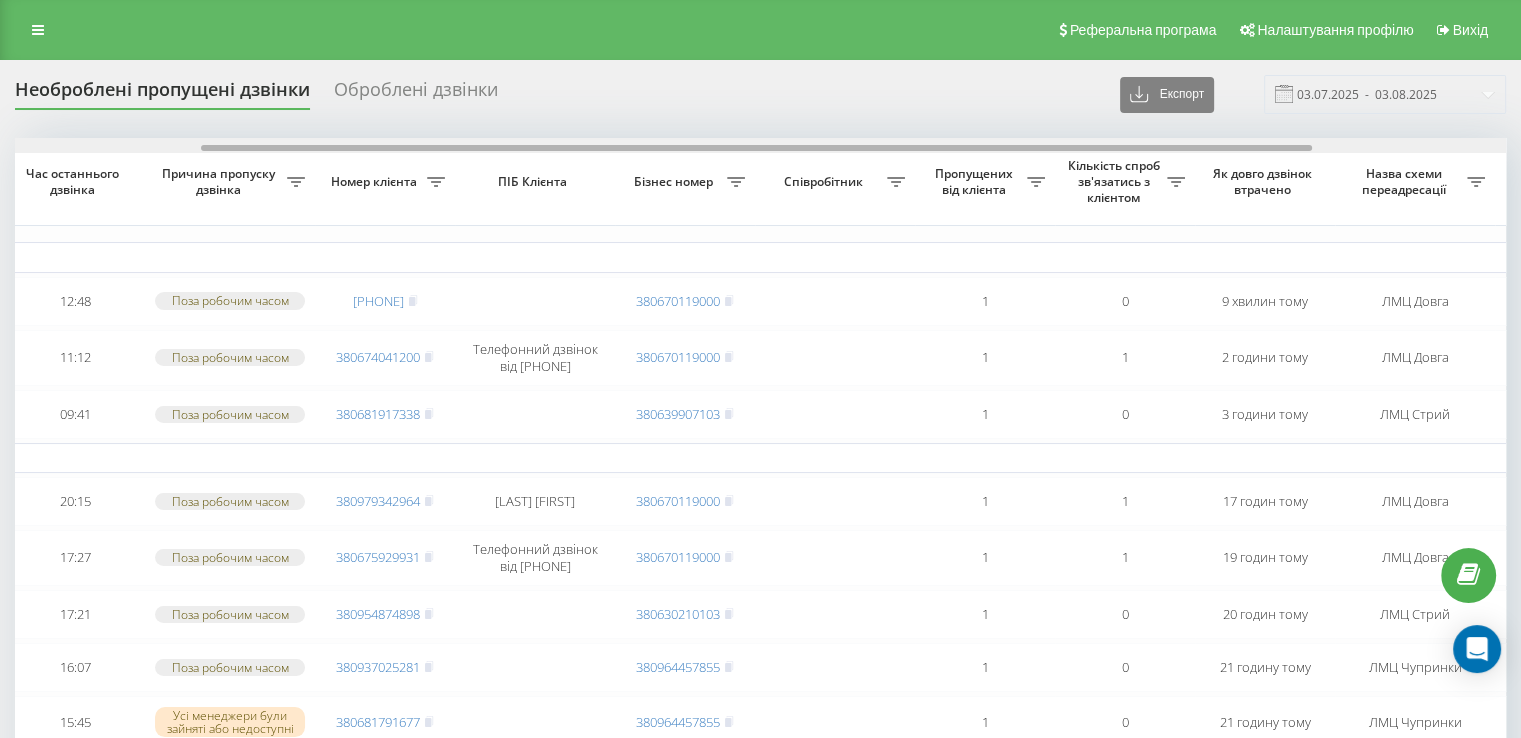 drag, startPoint x: 254, startPoint y: 146, endPoint x: 428, endPoint y: 160, distance: 174.56232 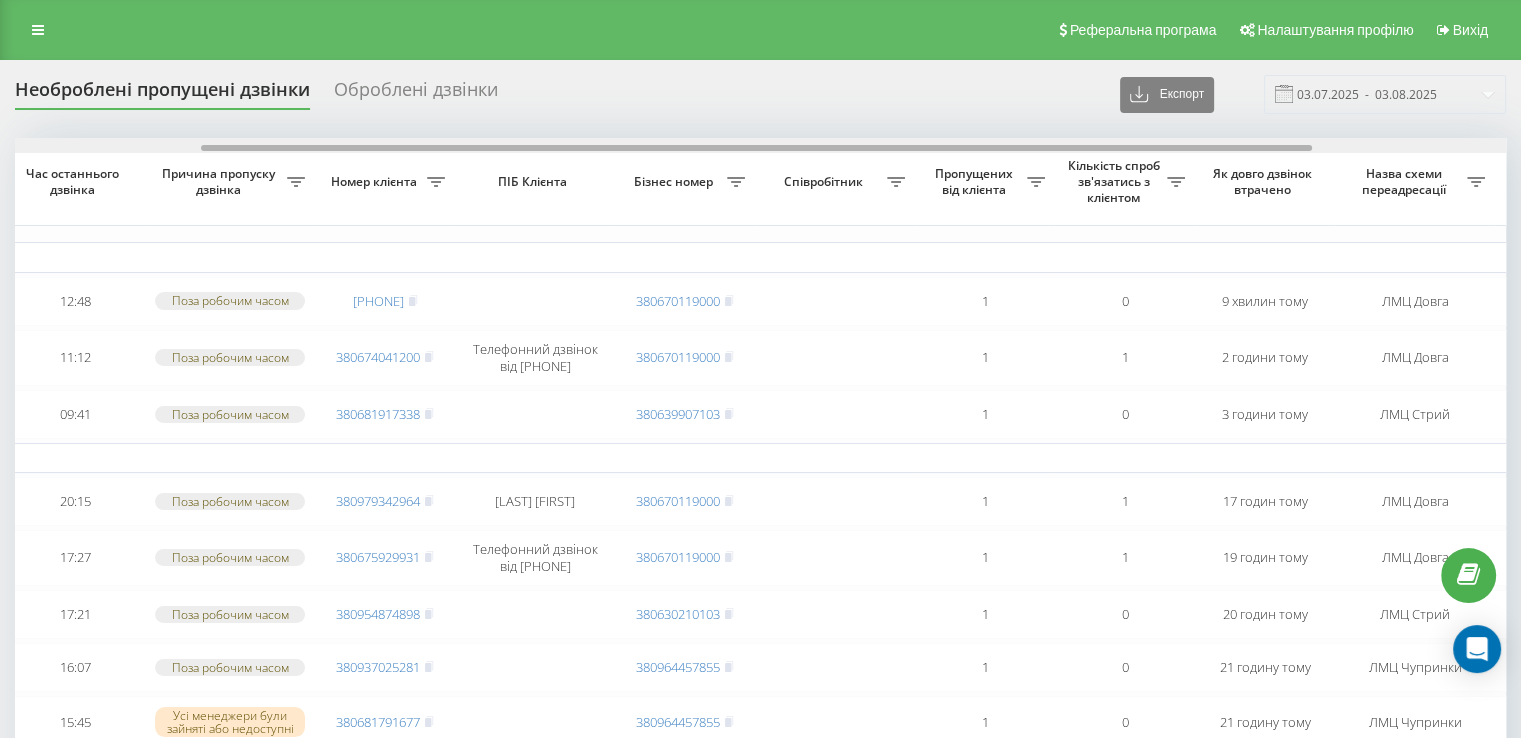 click on "Обрати всі Час першого дзвінка Час останнього дзвінка Причина пропуску дзвінка Номер клієнта ПІБ Клієнта Бізнес номер Співробітник Пропущених від клієнта Кількість спроб зв'язатись з клієнтом Як довго дзвінок втрачено Назва схеми переадресації Коментар до дзвінка Сьогодні 2025-08-03 12:48:47 12:48 Поза робочим часом 380976653487 380670119000 1 0 9 хвилин тому ЛМЦ Довга Обробити Не вдалося зв'язатися Зв'язався з клієнтом за допомогою іншого каналу Клієнт передзвонив сам з іншого номера Інший варіант 2025-08-03 11:12:12 11:12 Поза робочим часом 380674041200 Телефонний дзвінок від 380674041200 1 1 09:41" at bounding box center (760, 1149) 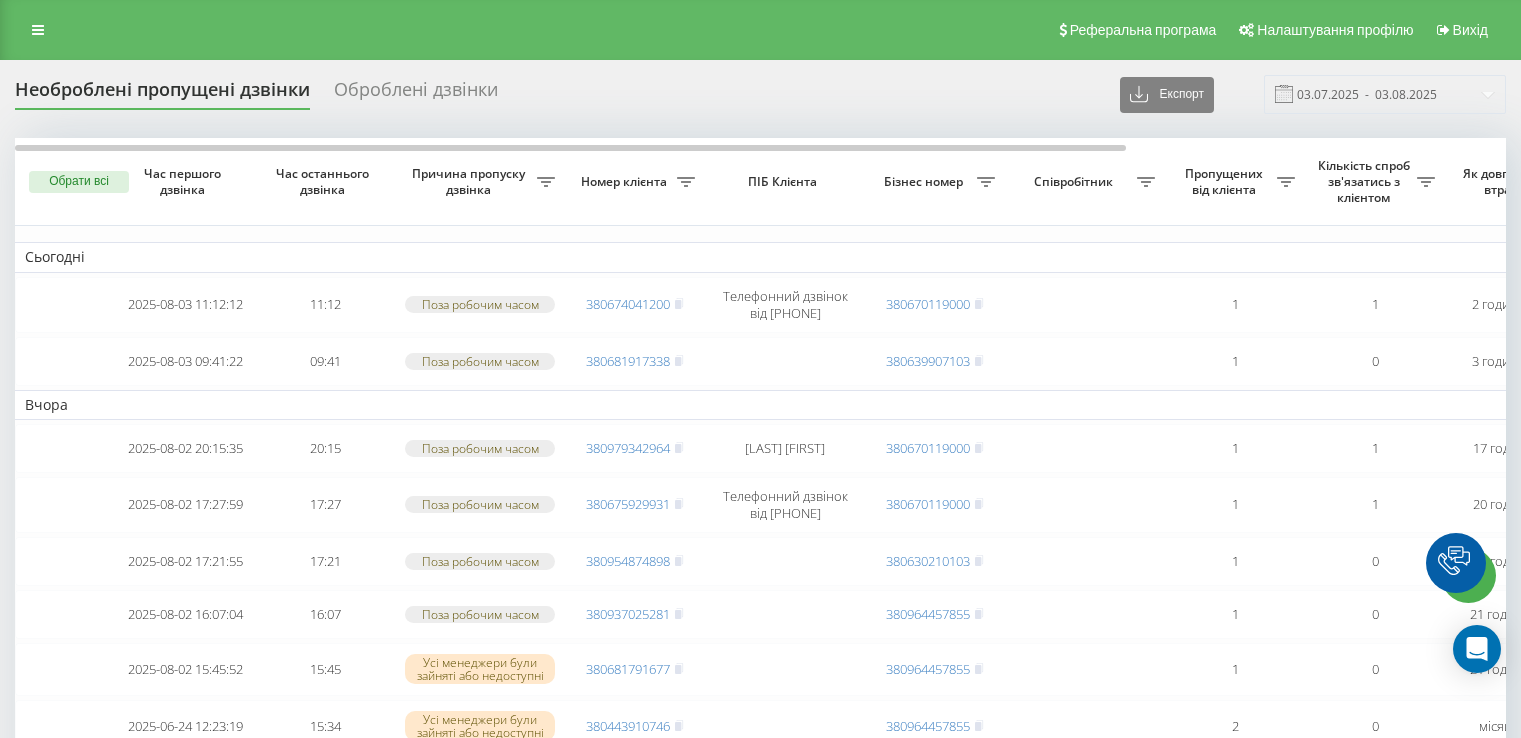 scroll, scrollTop: 0, scrollLeft: 0, axis: both 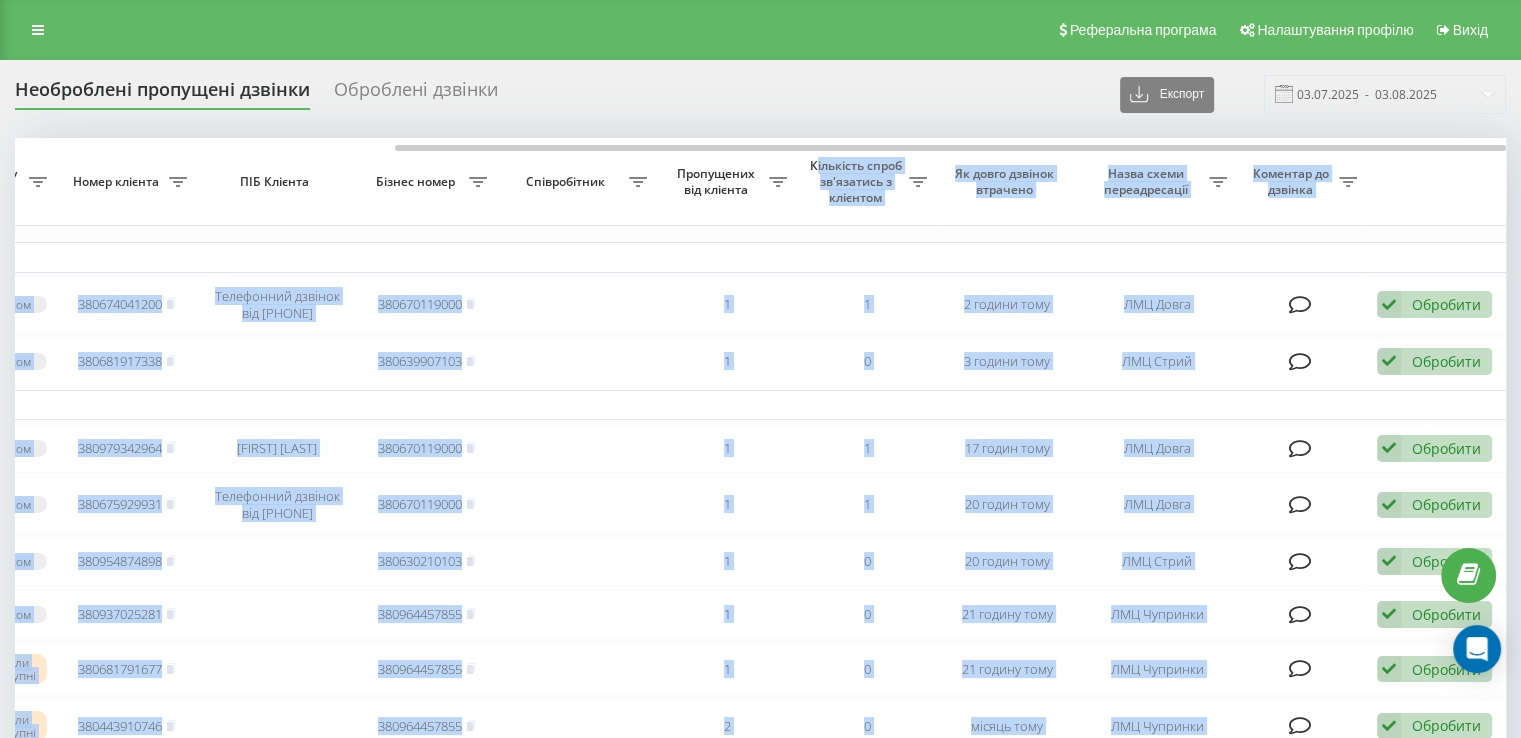 drag, startPoint x: 695, startPoint y: 143, endPoint x: 814, endPoint y: 158, distance: 119.94165 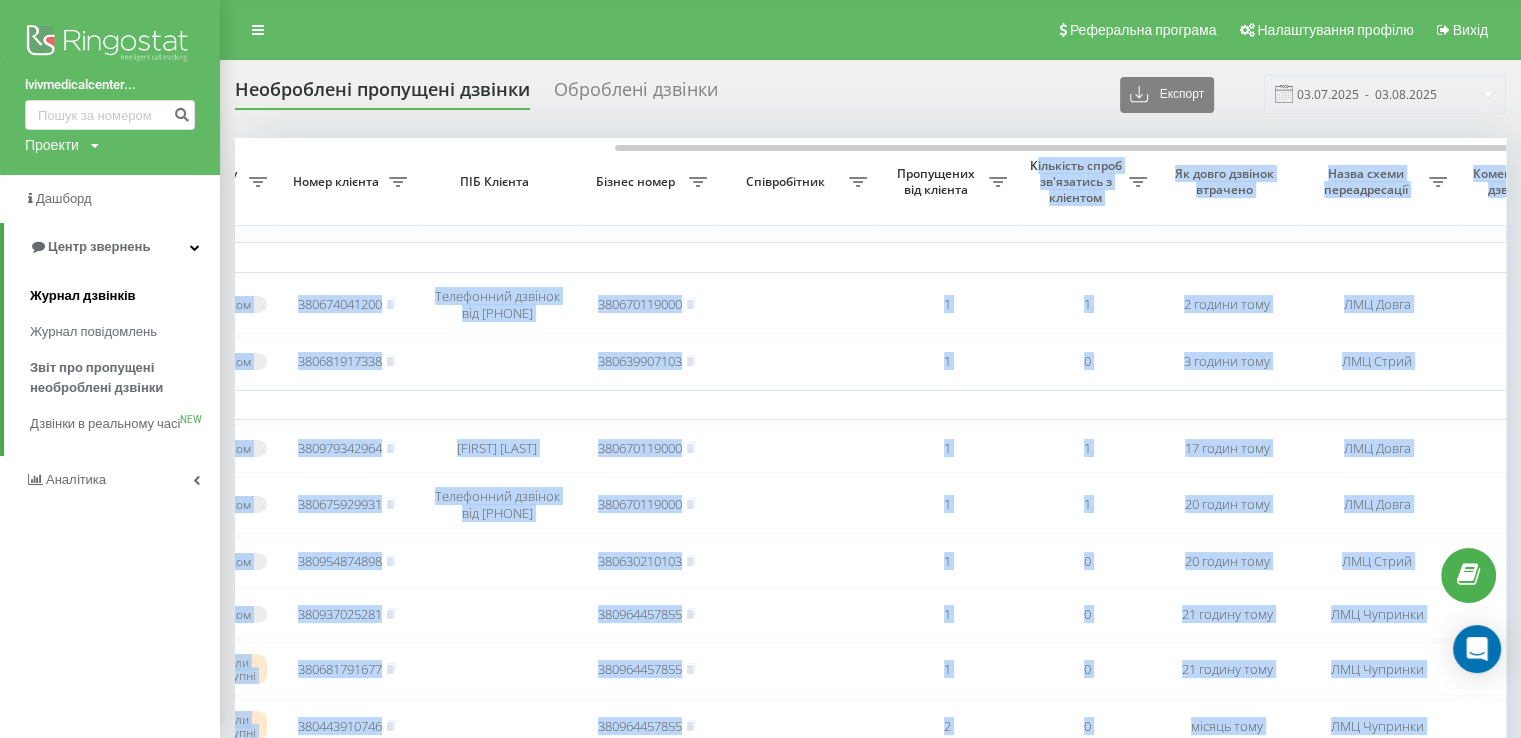 click on "Журнал дзвінків" at bounding box center (125, 296) 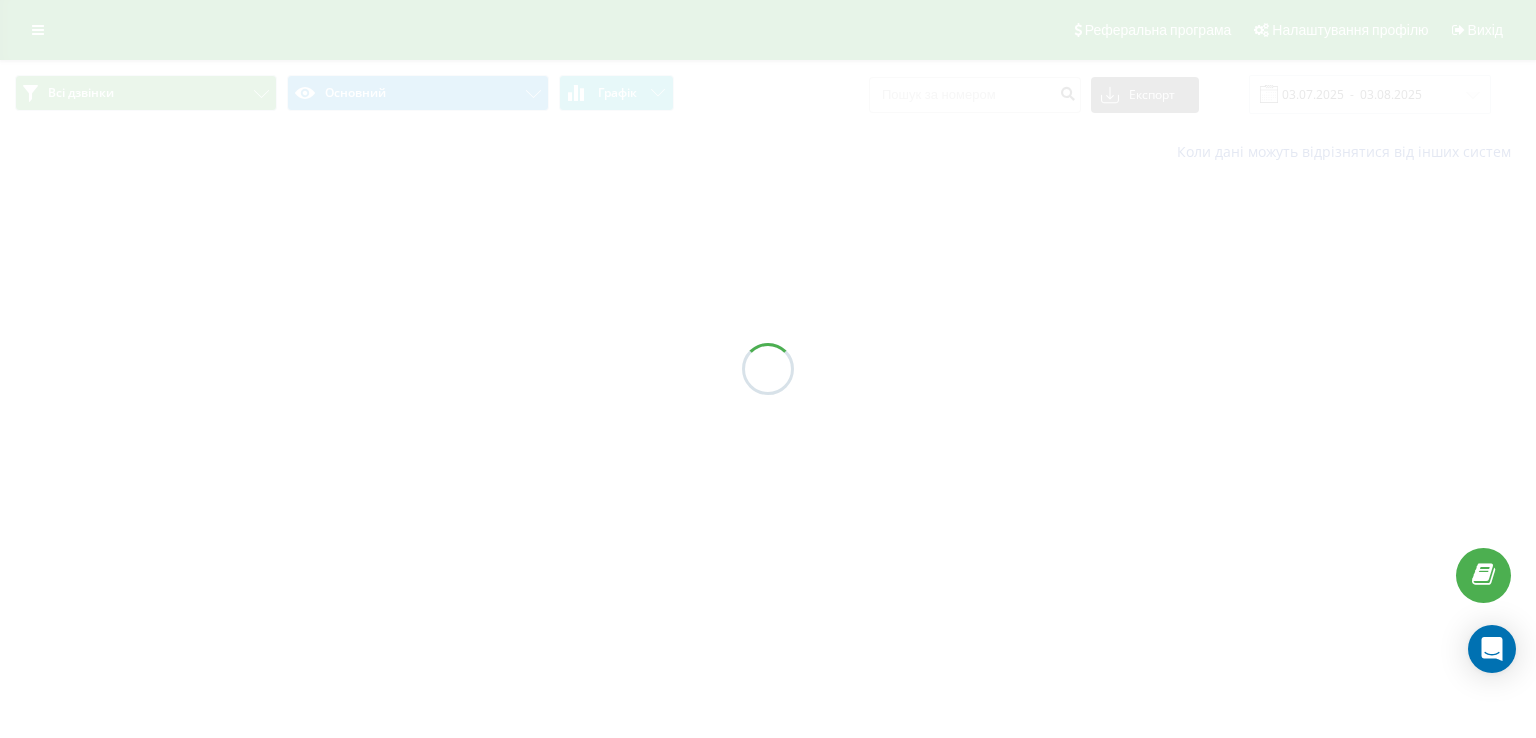scroll, scrollTop: 0, scrollLeft: 0, axis: both 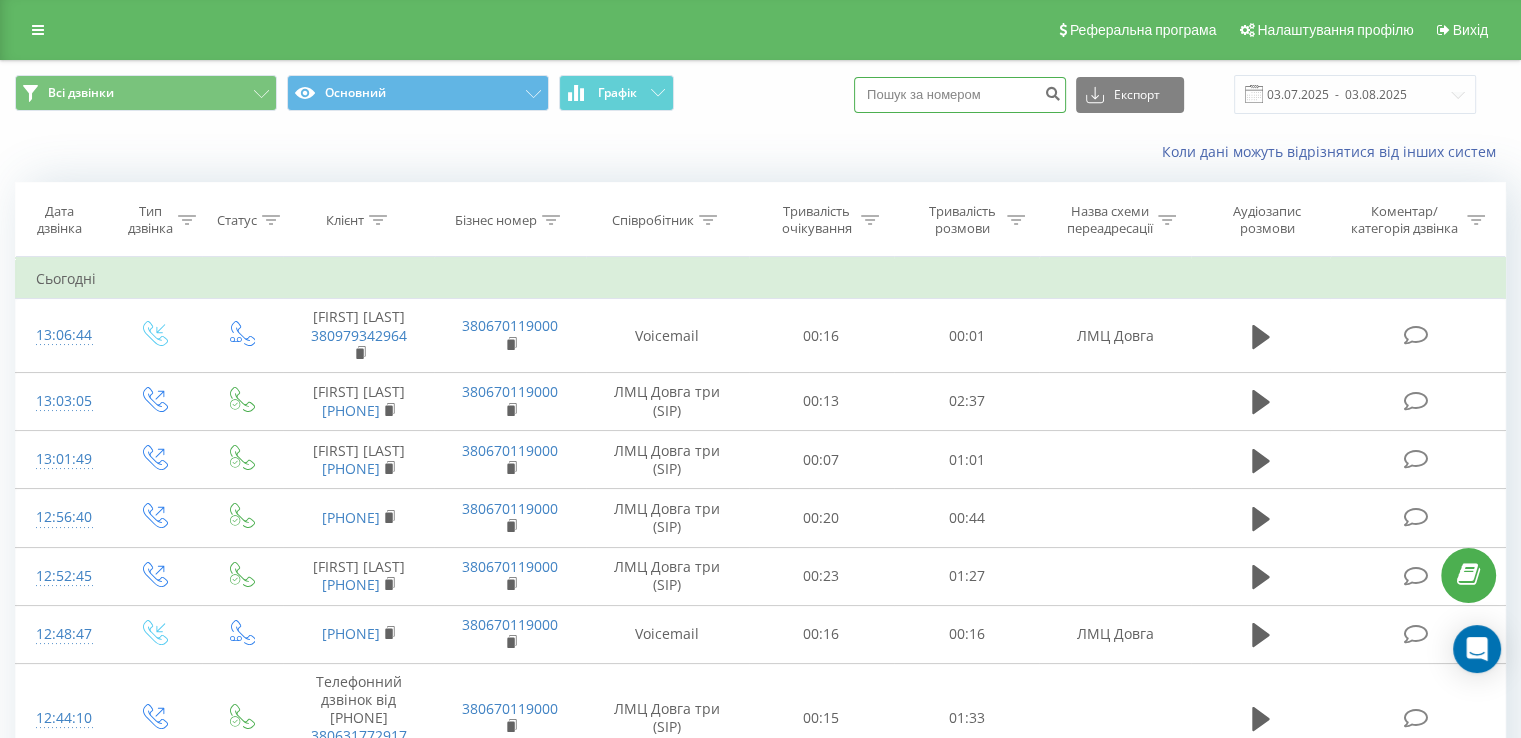 click at bounding box center (960, 95) 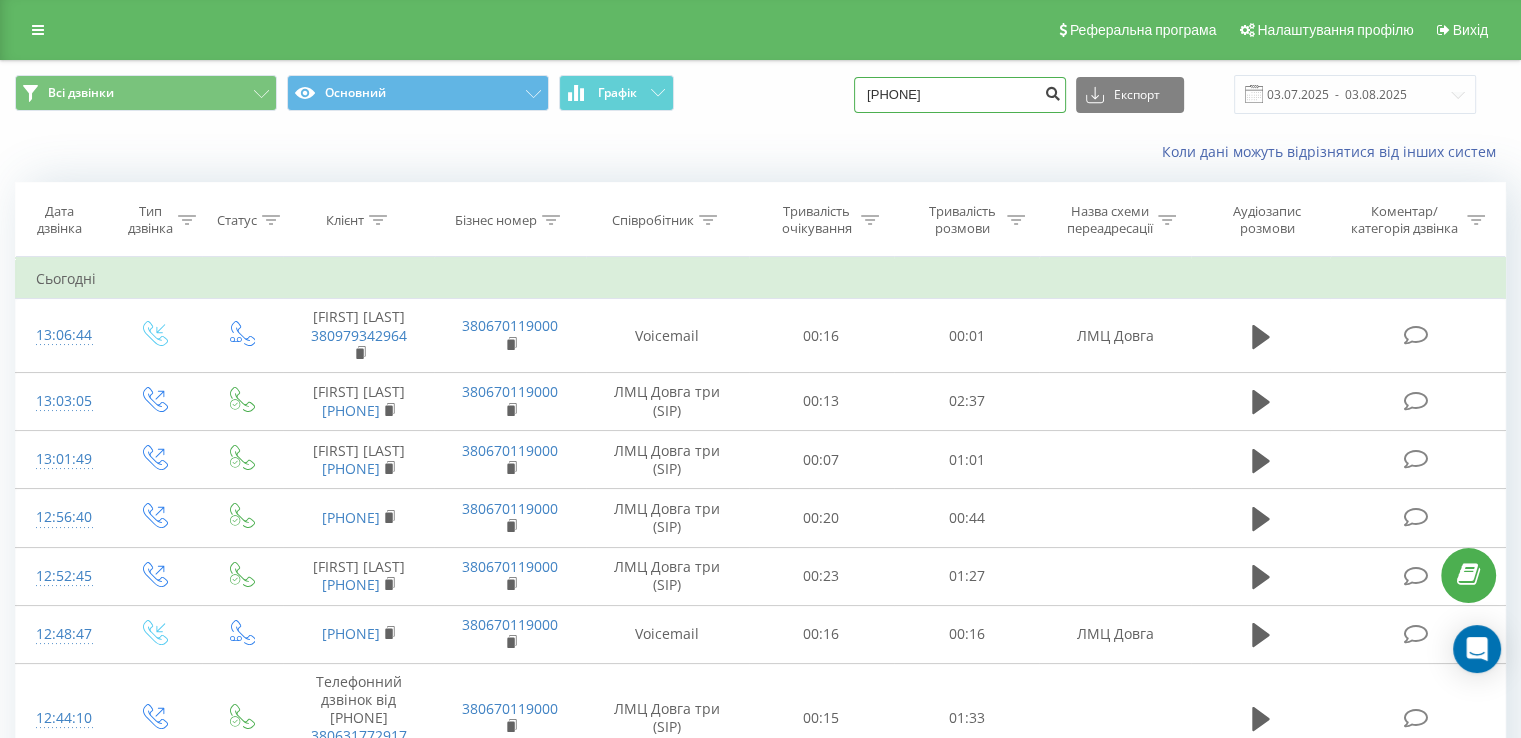 type on "380 66 533 1723" 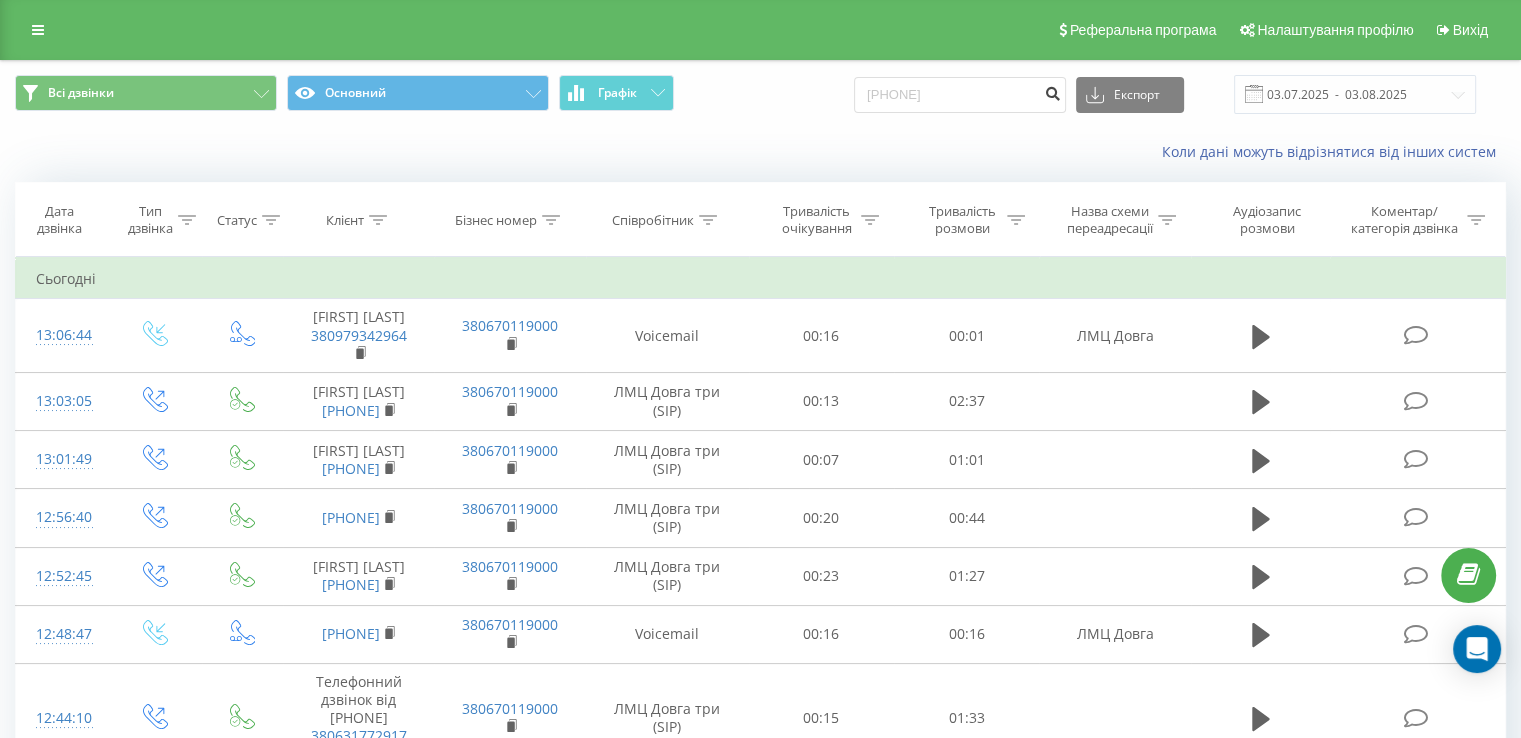 click at bounding box center (1052, 91) 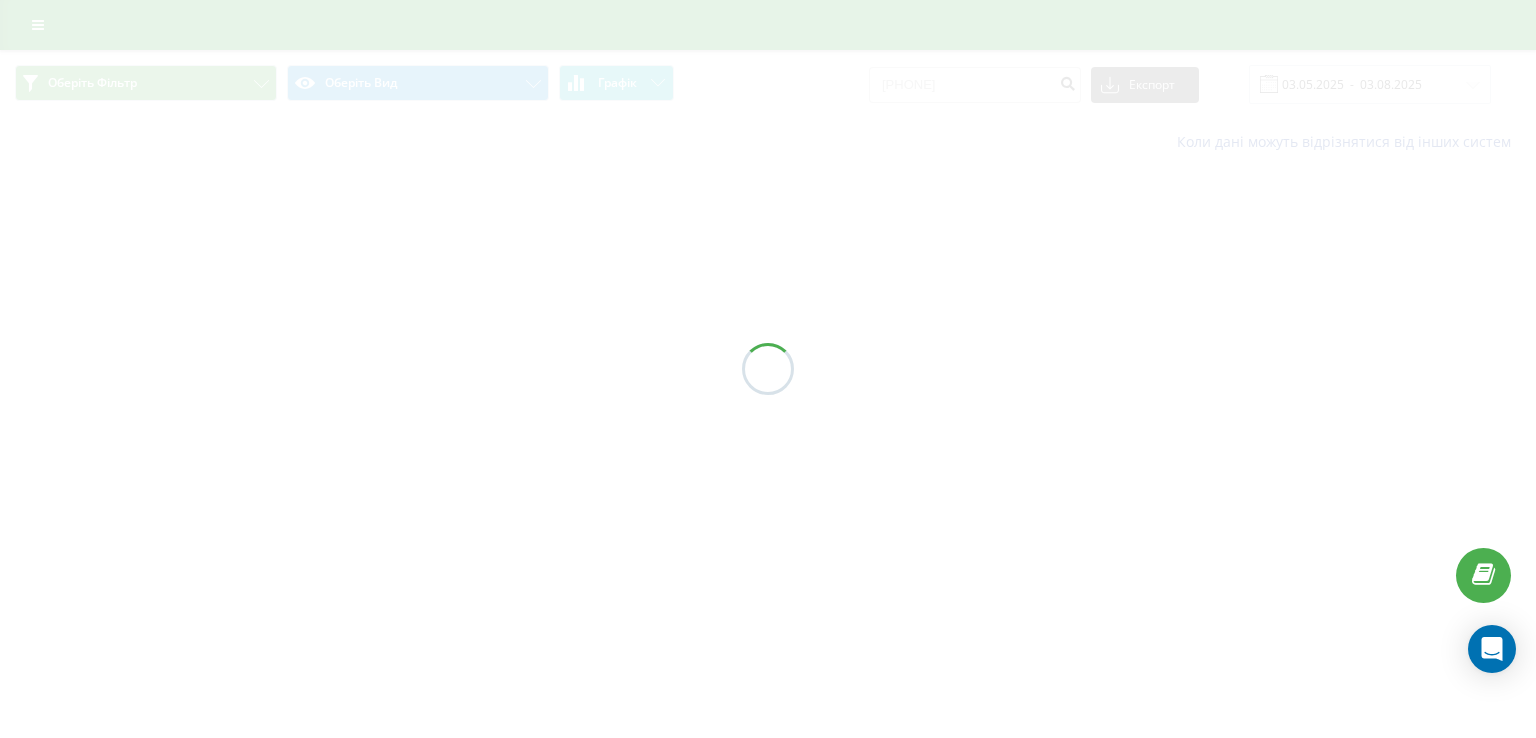 scroll, scrollTop: 0, scrollLeft: 0, axis: both 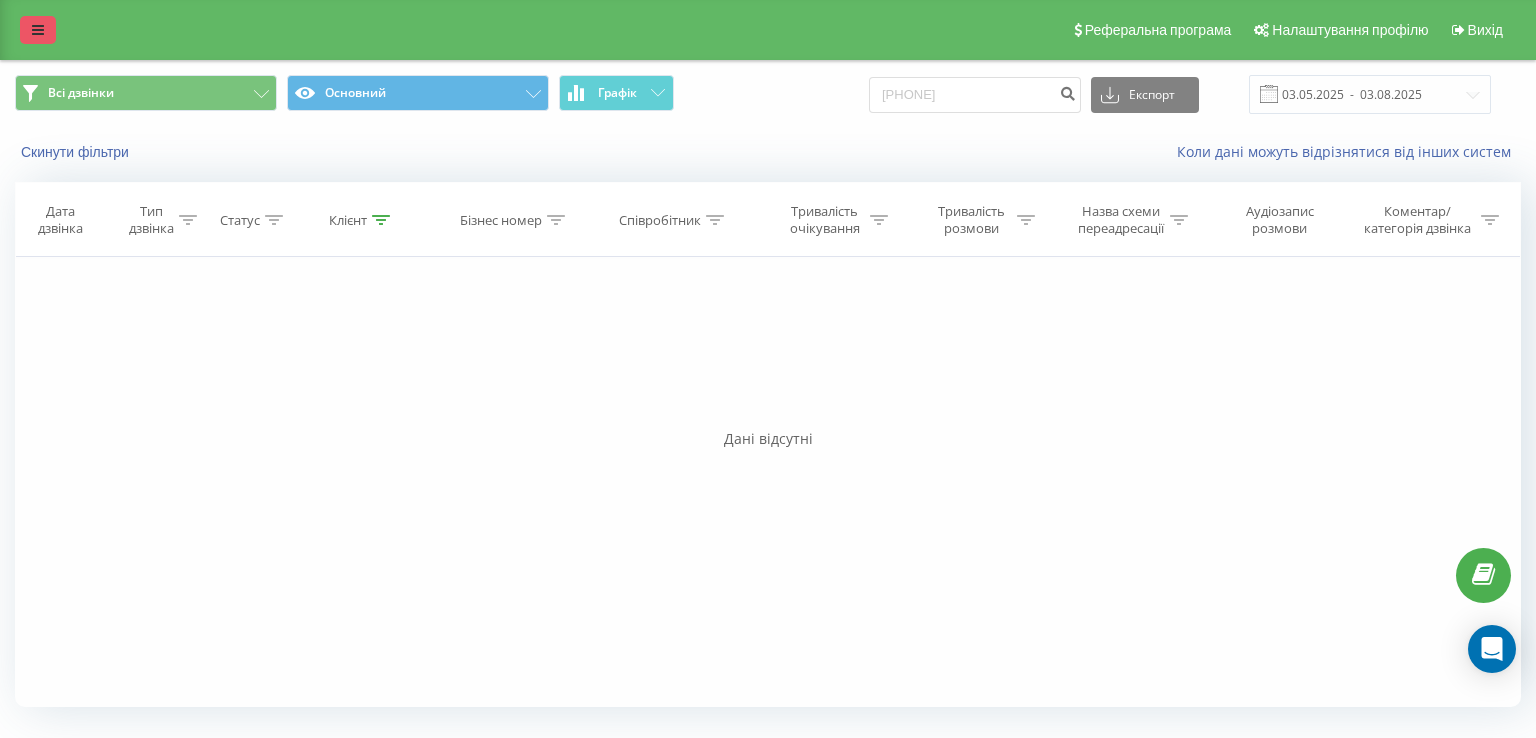click at bounding box center [38, 30] 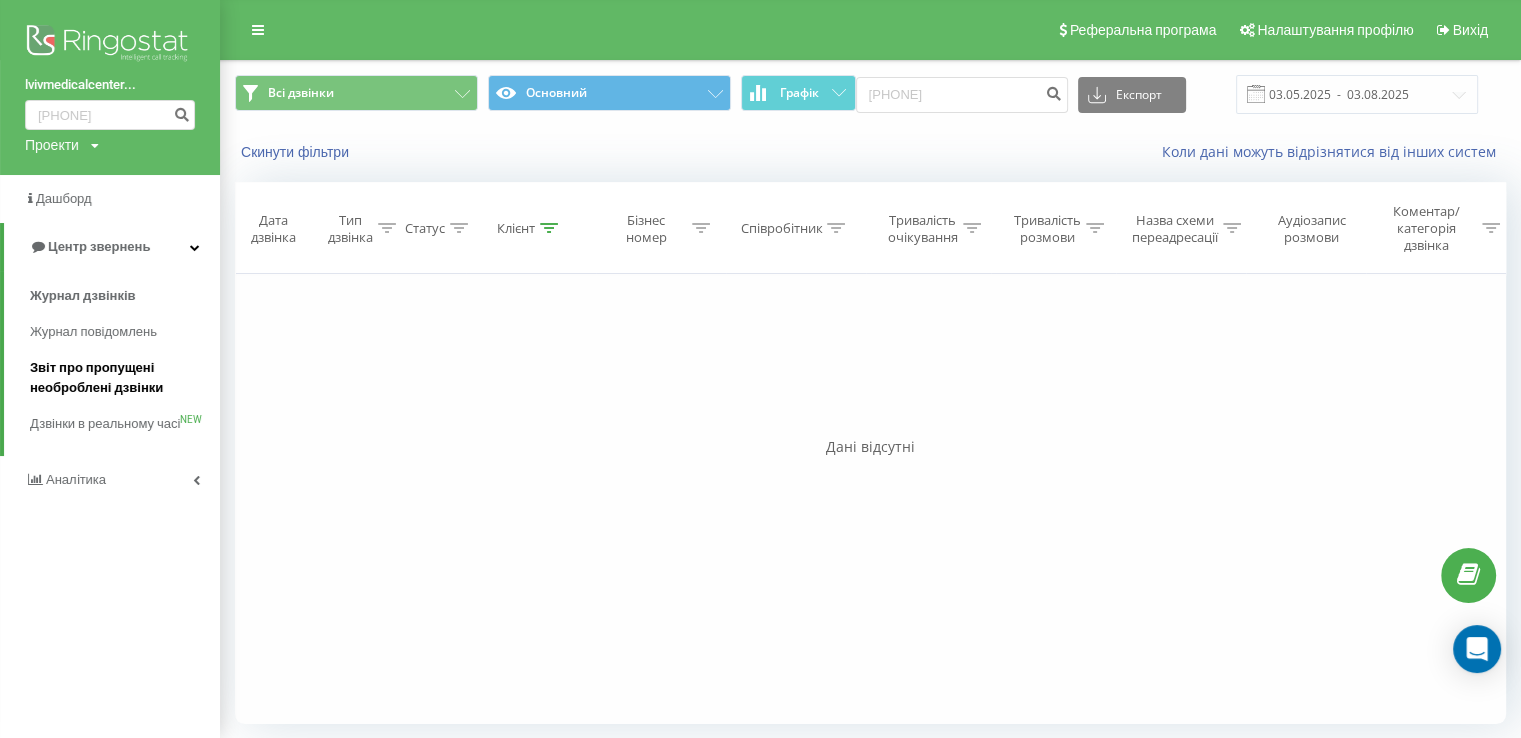 click on "Звіт про пропущені необроблені дзвінки" at bounding box center [120, 378] 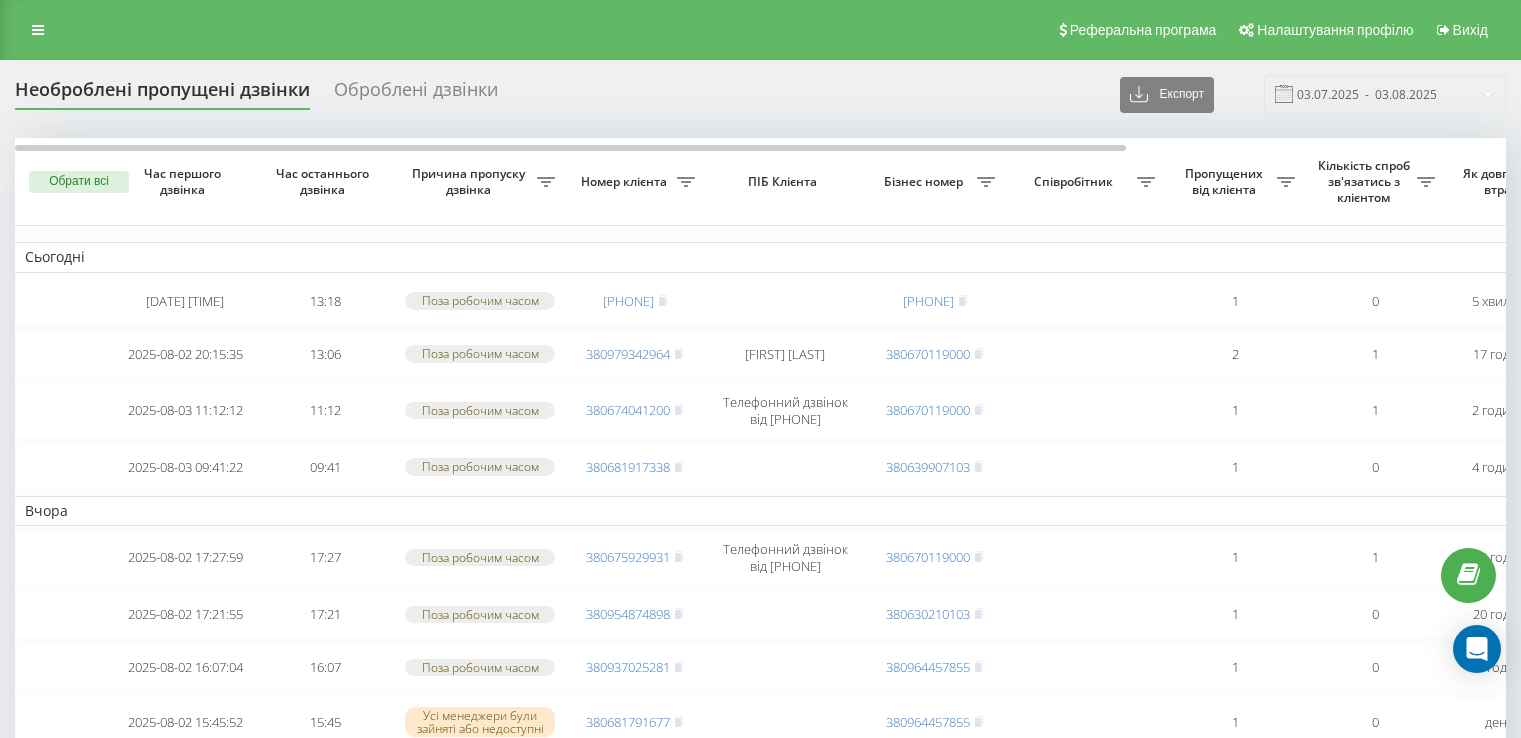 scroll, scrollTop: 0, scrollLeft: 0, axis: both 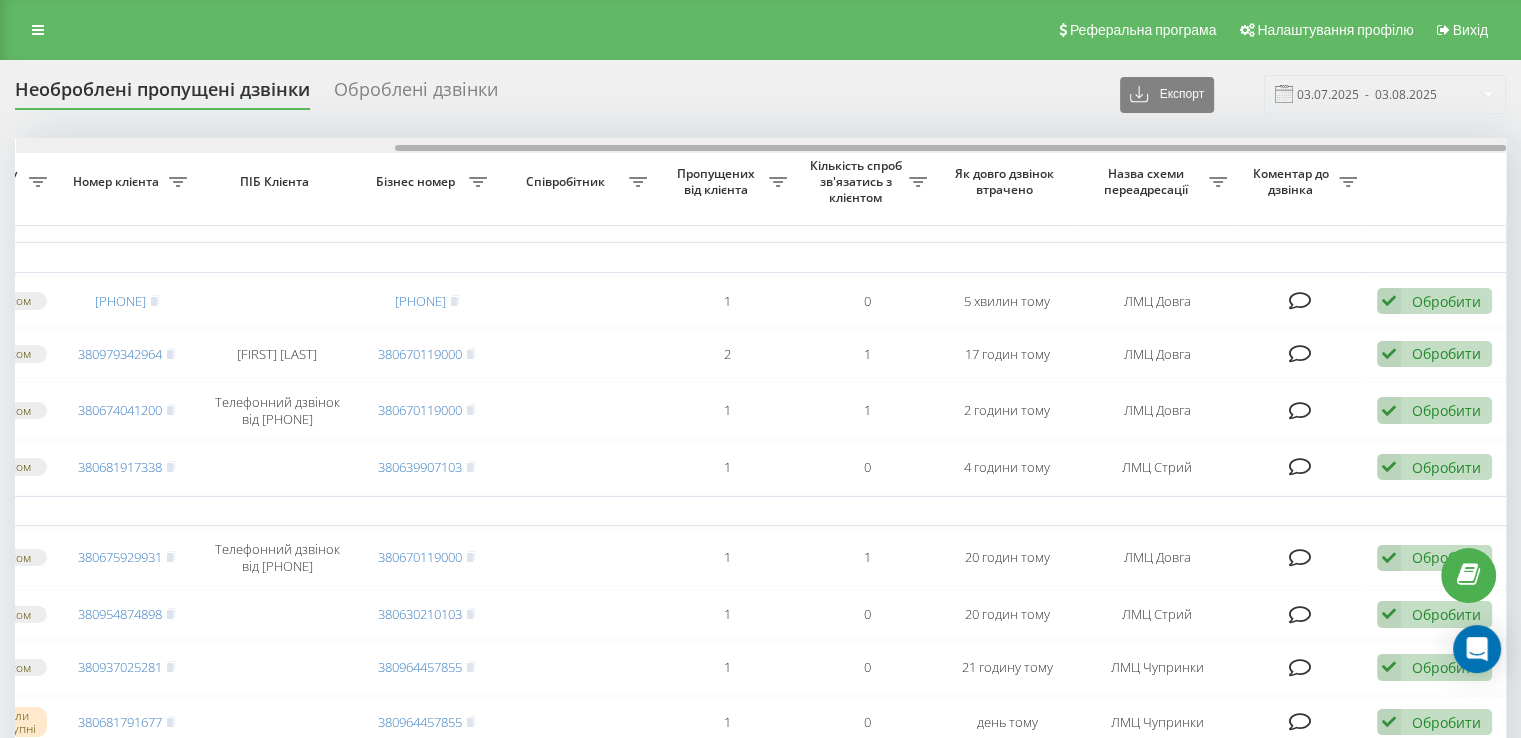 drag, startPoint x: 453, startPoint y: 145, endPoint x: 600, endPoint y: 146, distance: 147.0034 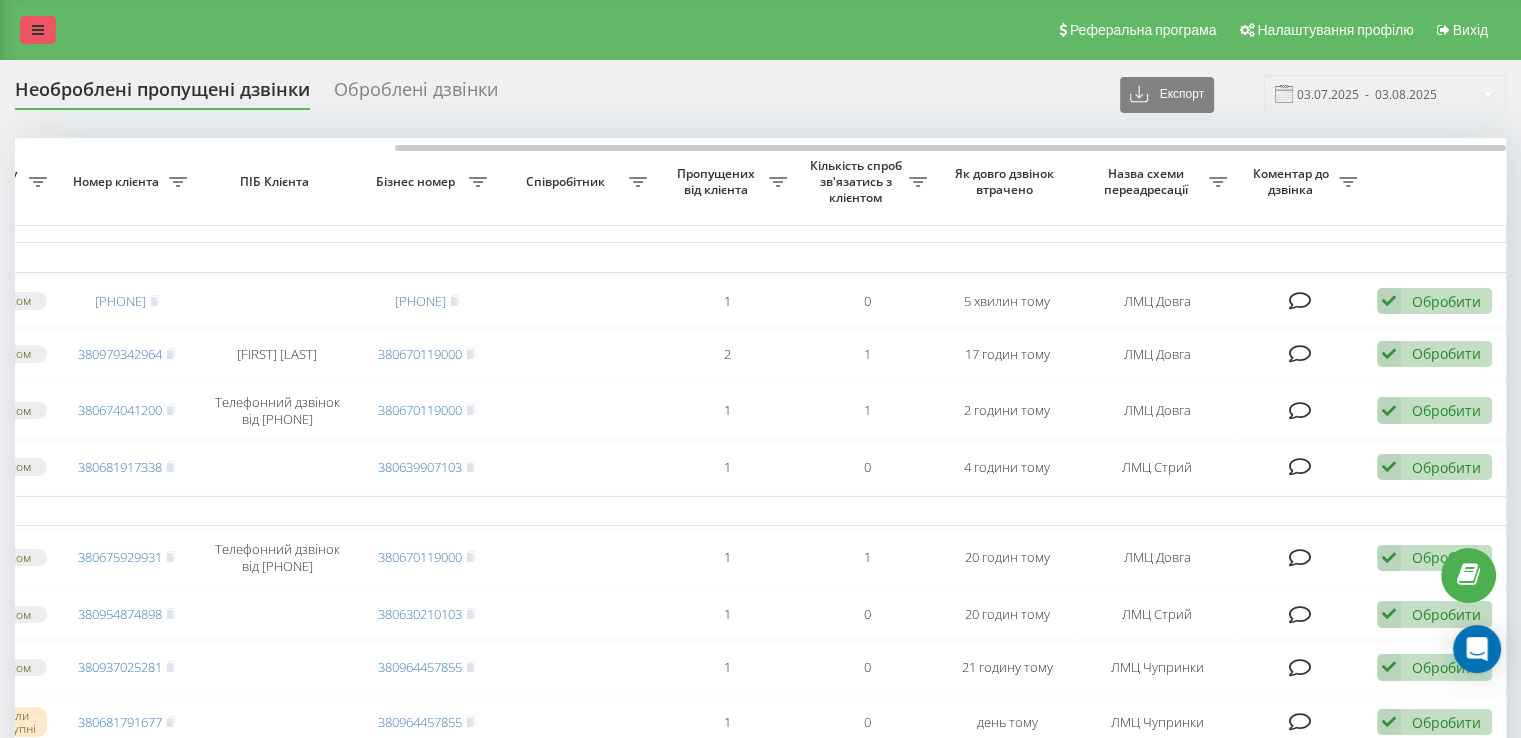 click at bounding box center (38, 30) 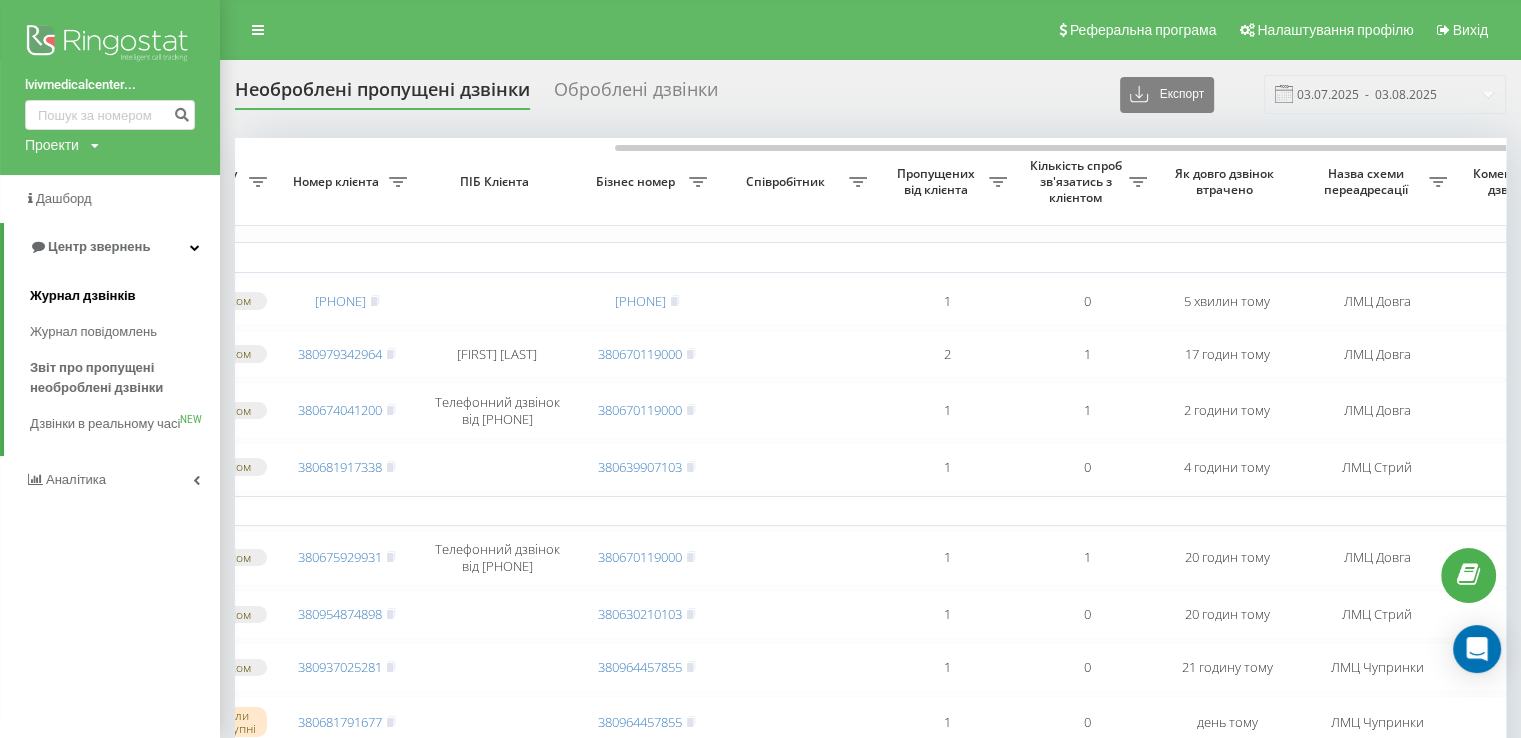 click on "Журнал дзвінків" at bounding box center (125, 296) 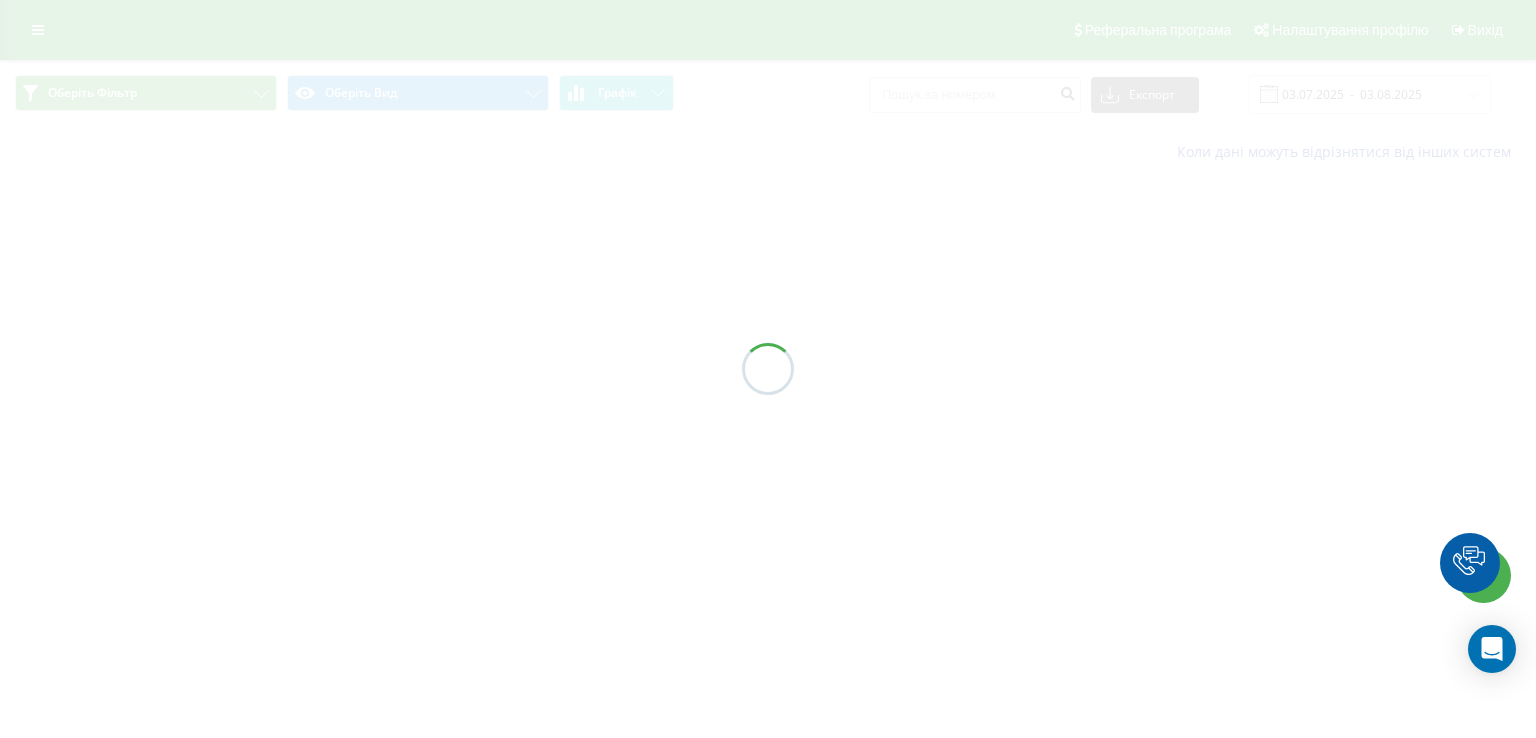 scroll, scrollTop: 0, scrollLeft: 0, axis: both 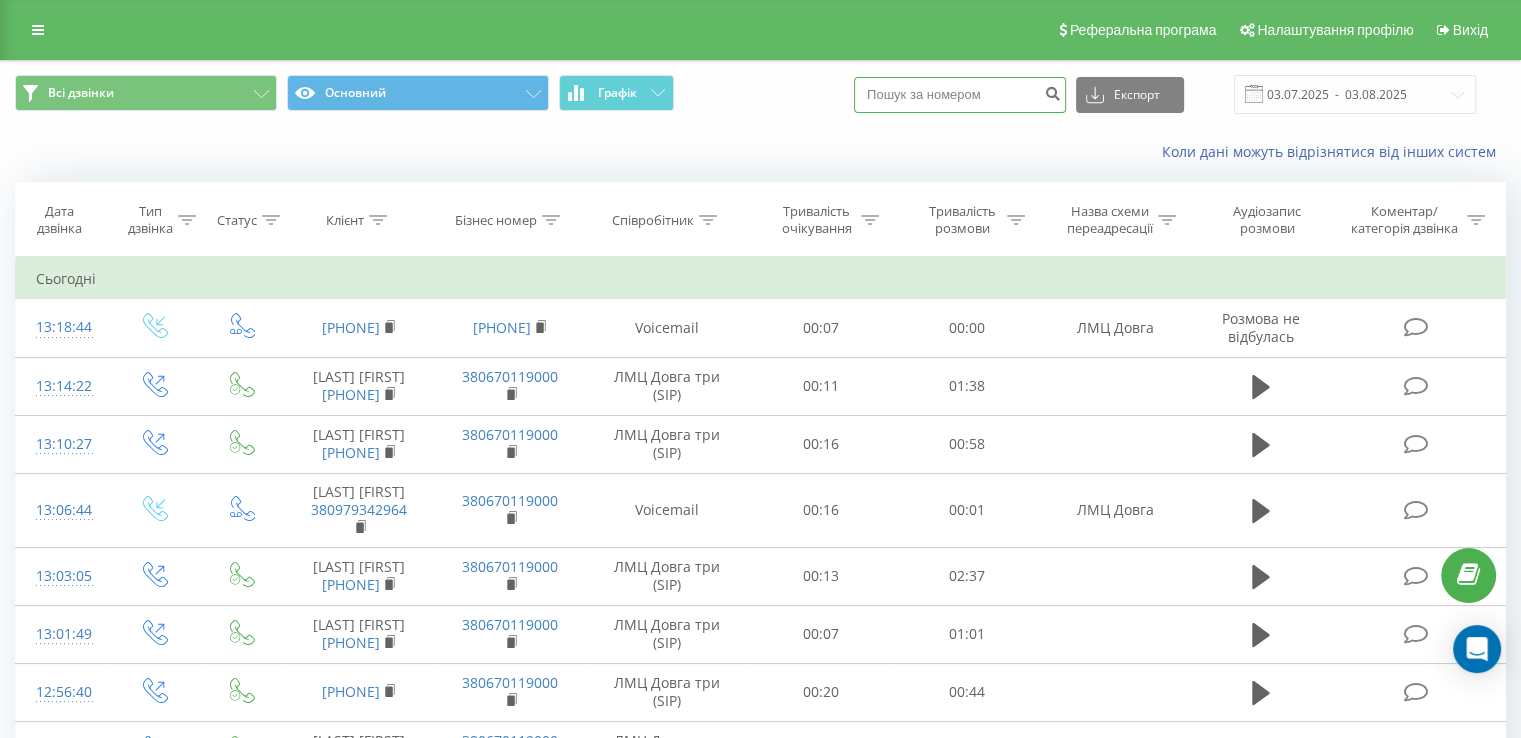 click at bounding box center (960, 95) 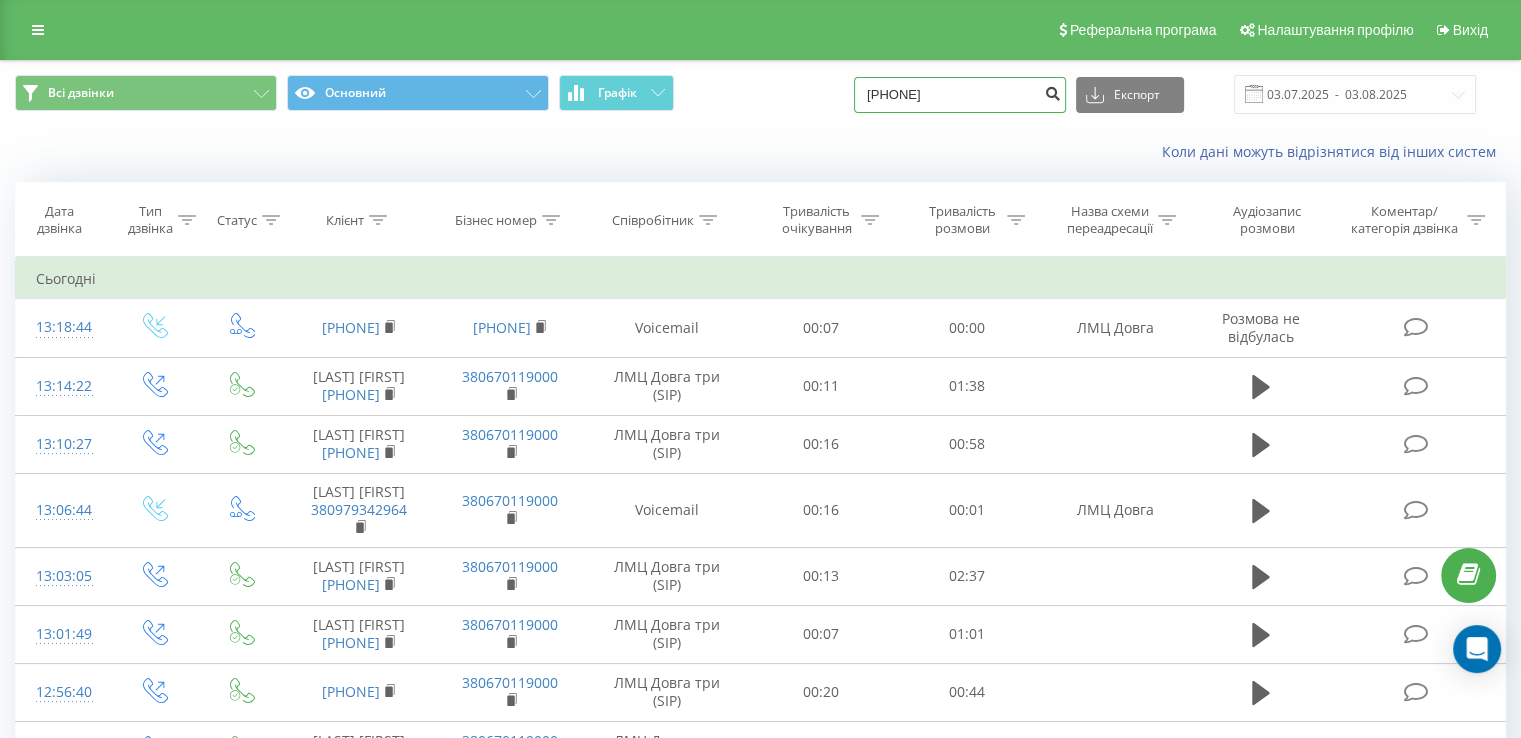 type on "0687260886" 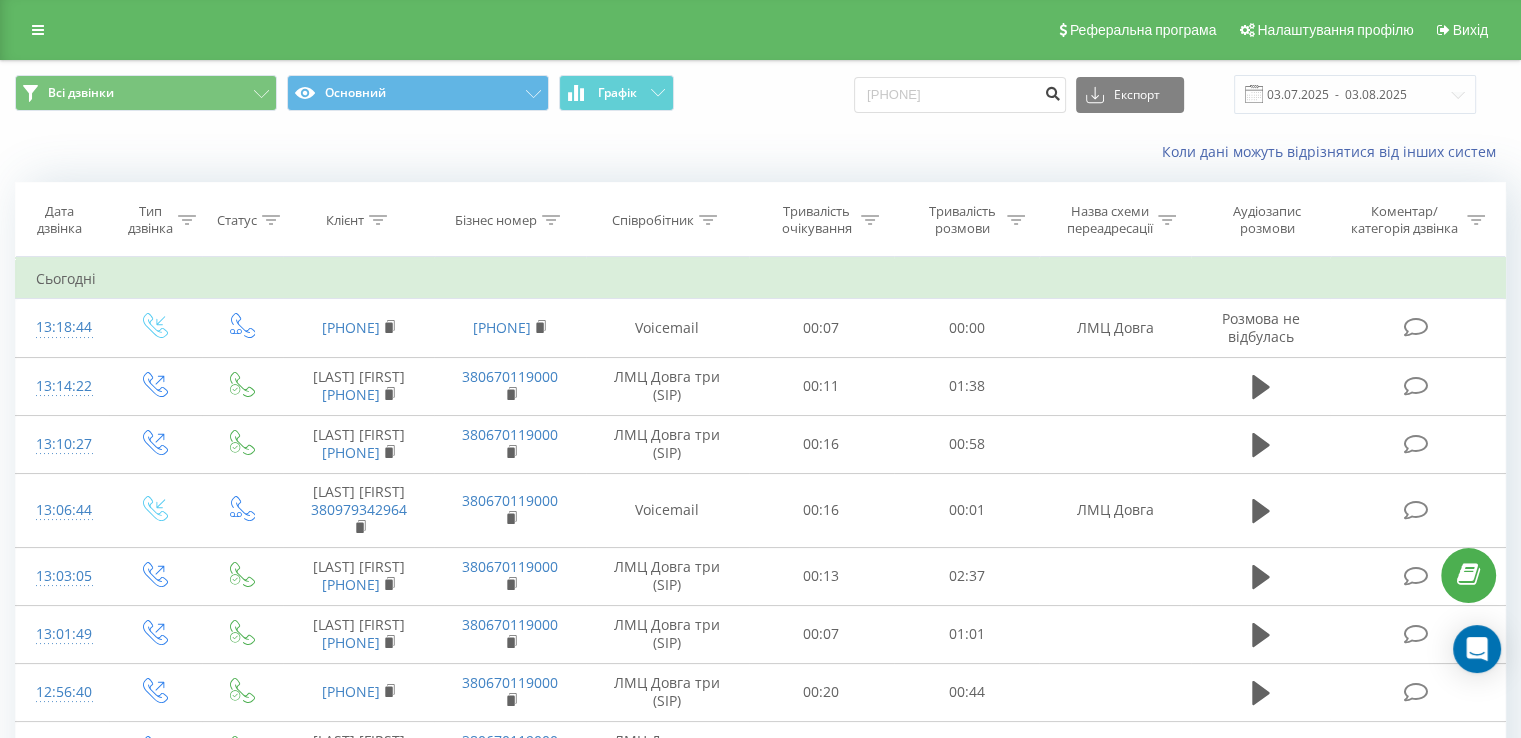 click at bounding box center [1052, 91] 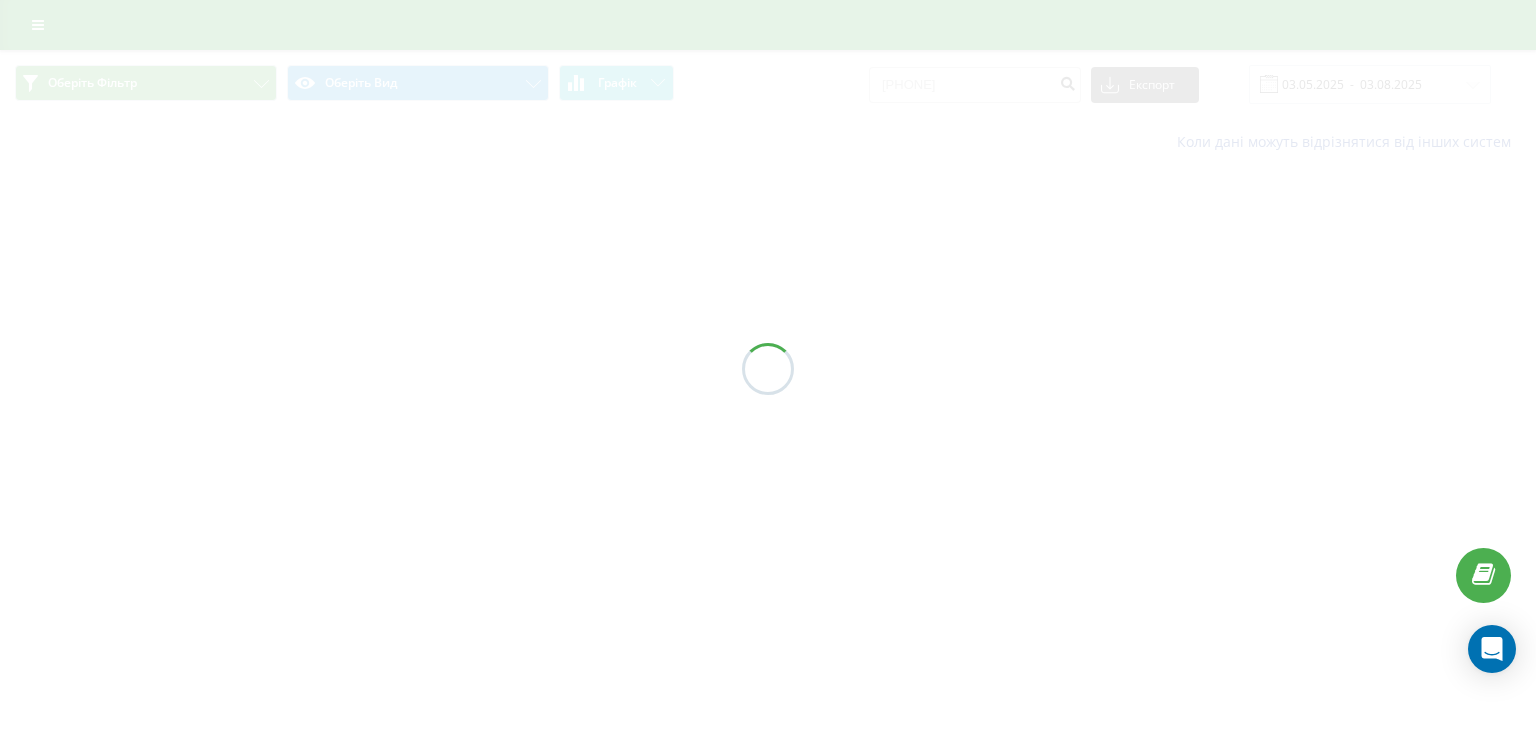 scroll, scrollTop: 0, scrollLeft: 0, axis: both 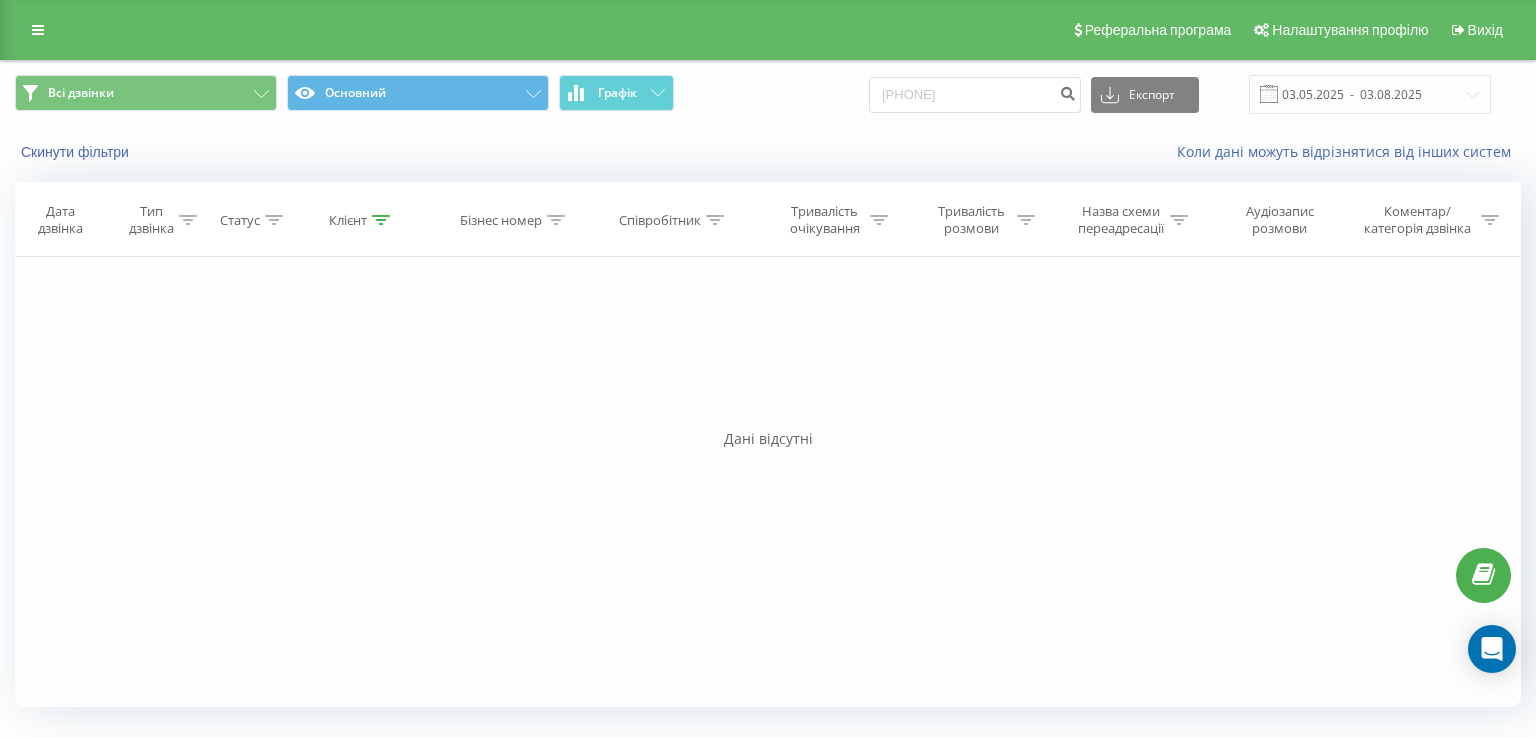 drag, startPoint x: 1529, startPoint y: 244, endPoint x: 1372, endPoint y: 395, distance: 217.83022 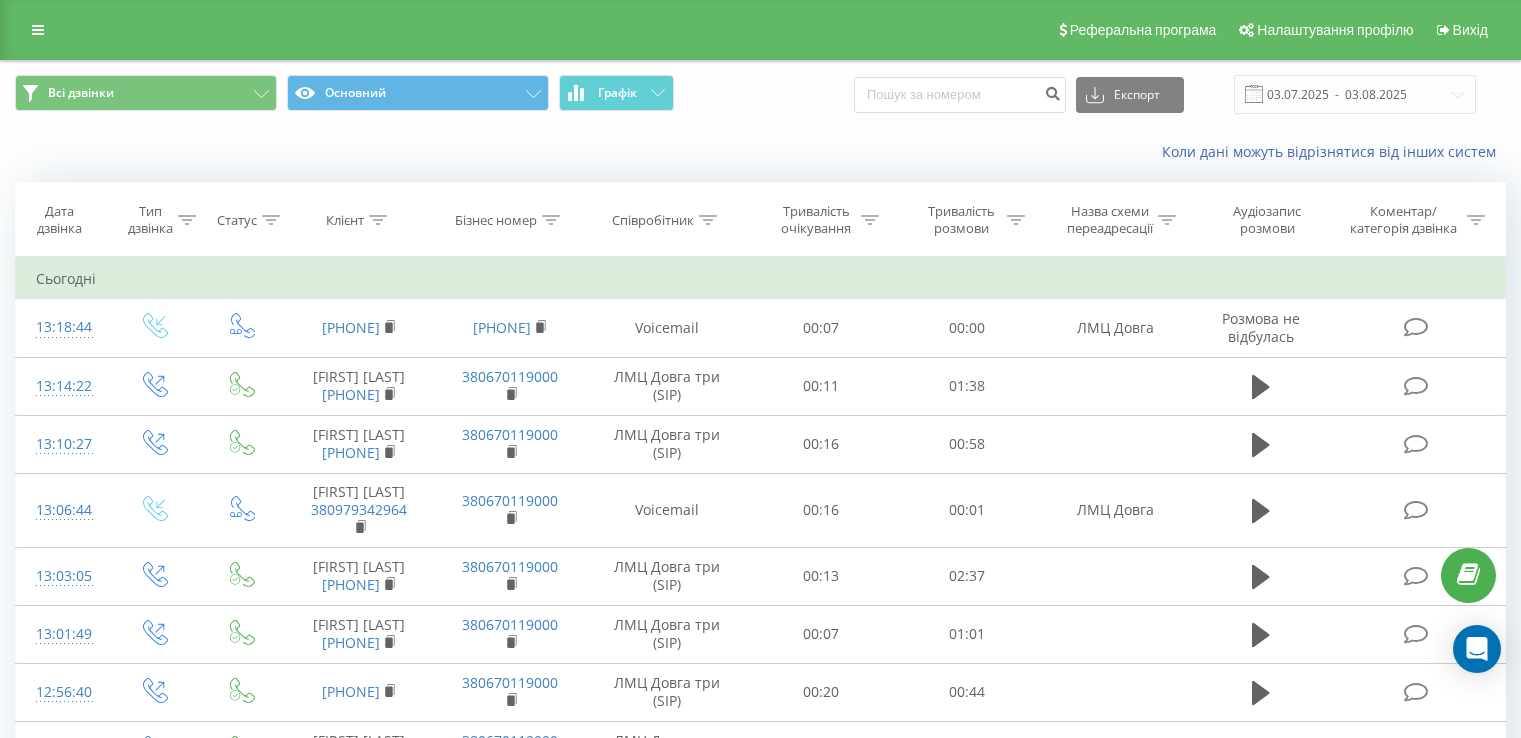 scroll, scrollTop: 0, scrollLeft: 0, axis: both 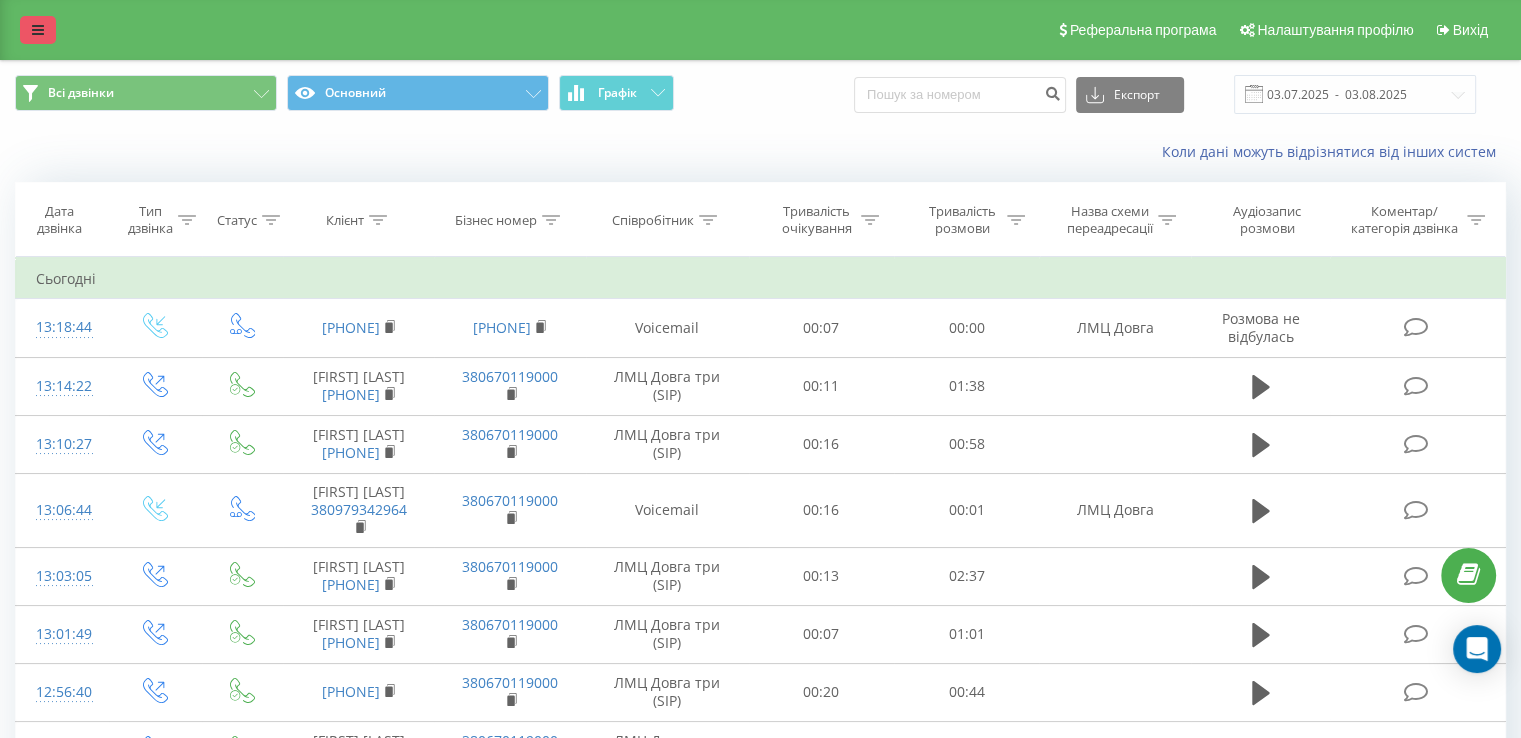 click at bounding box center [38, 30] 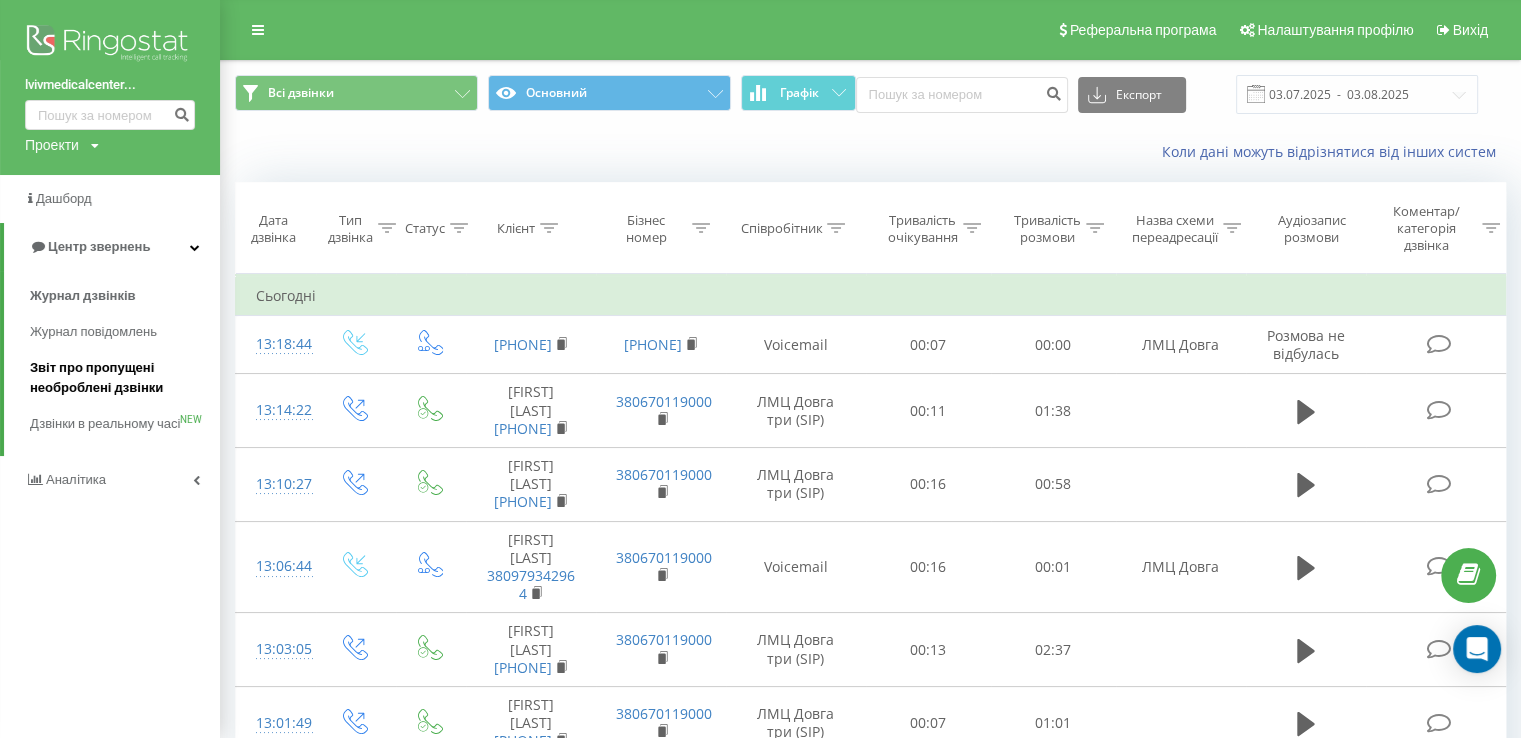 click on "Звіт про пропущені необроблені дзвінки" at bounding box center [120, 378] 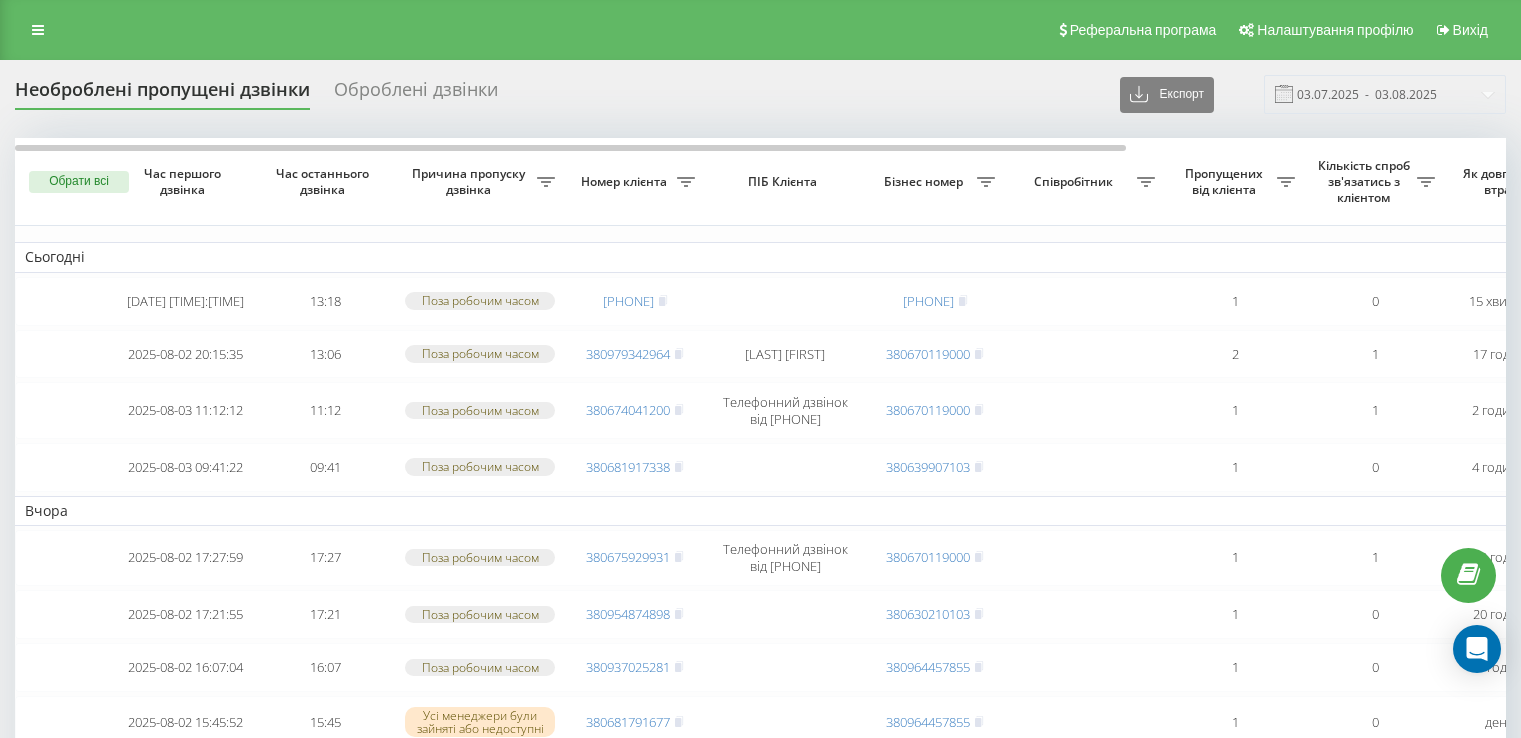 scroll, scrollTop: 0, scrollLeft: 0, axis: both 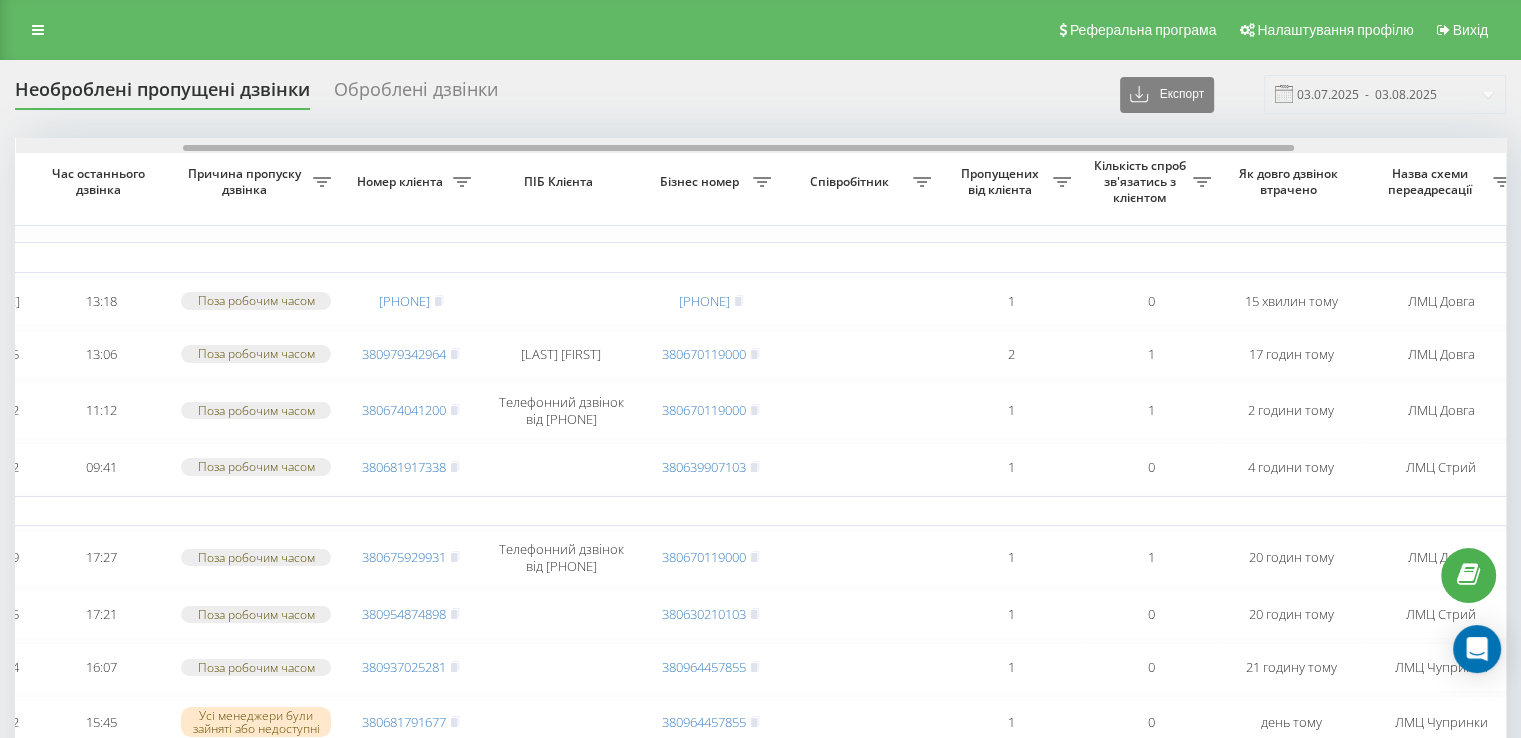 drag, startPoint x: 529, startPoint y: 145, endPoint x: 697, endPoint y: 156, distance: 168.35974 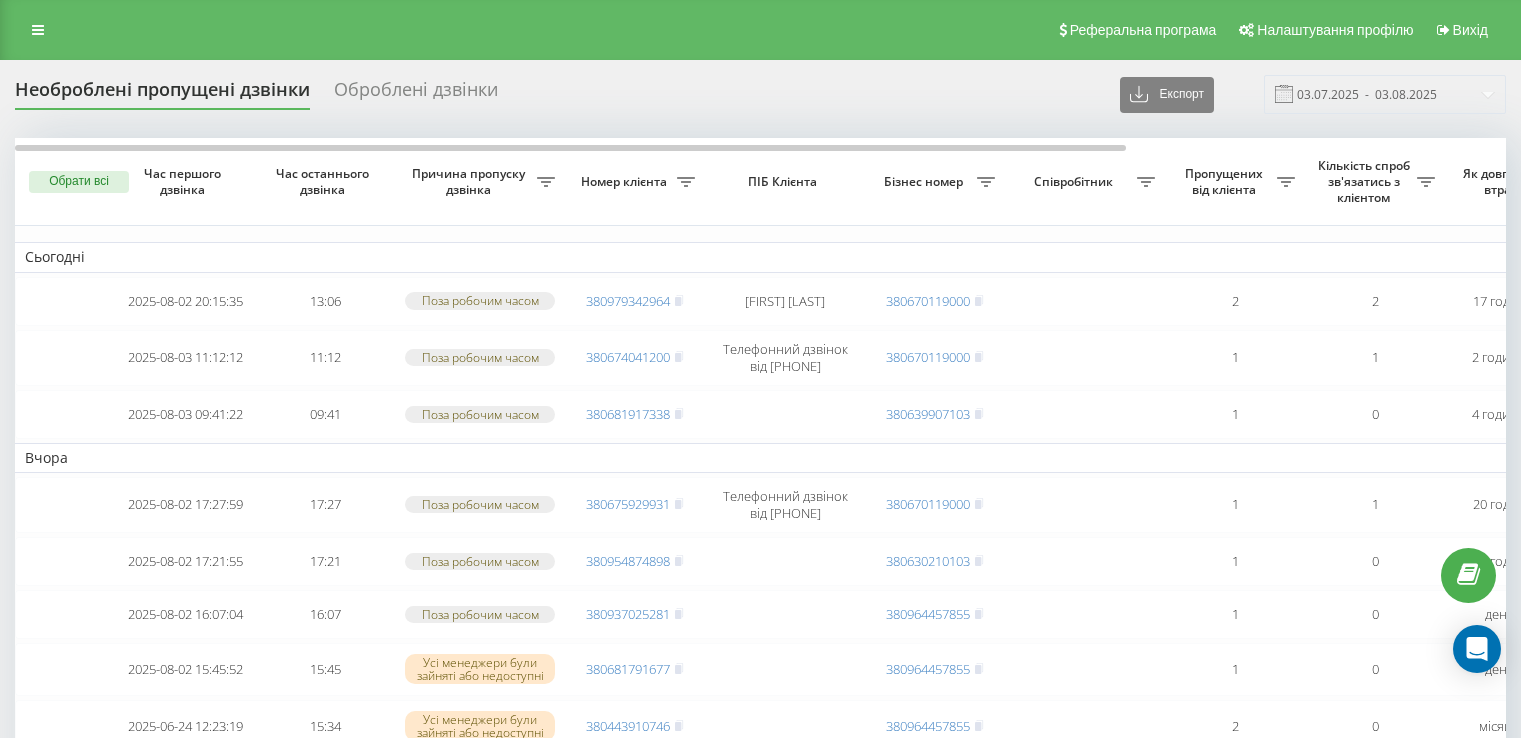 scroll, scrollTop: 0, scrollLeft: 0, axis: both 